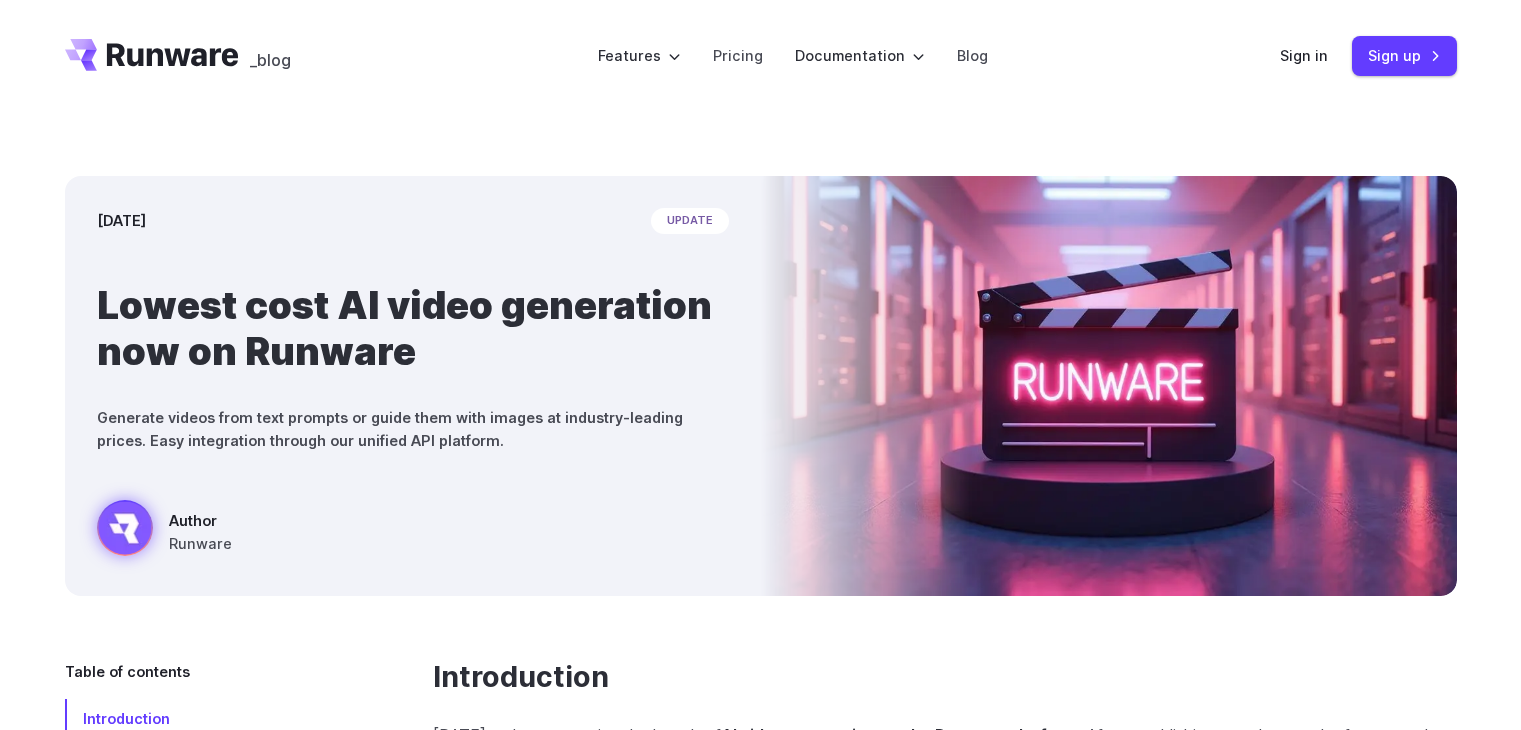 scroll, scrollTop: 0, scrollLeft: 0, axis: both 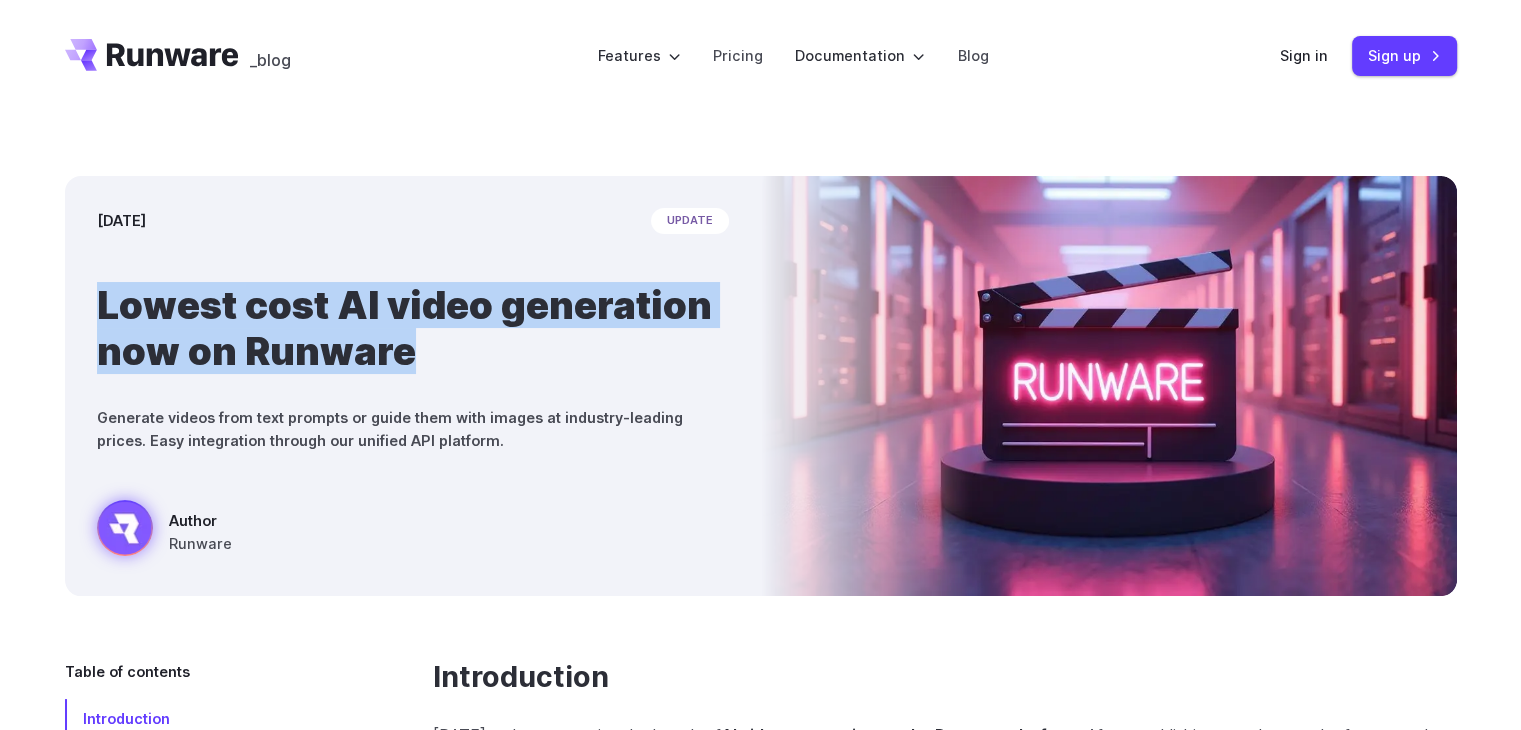 drag, startPoint x: 97, startPoint y: 296, endPoint x: 691, endPoint y: 337, distance: 595.4133 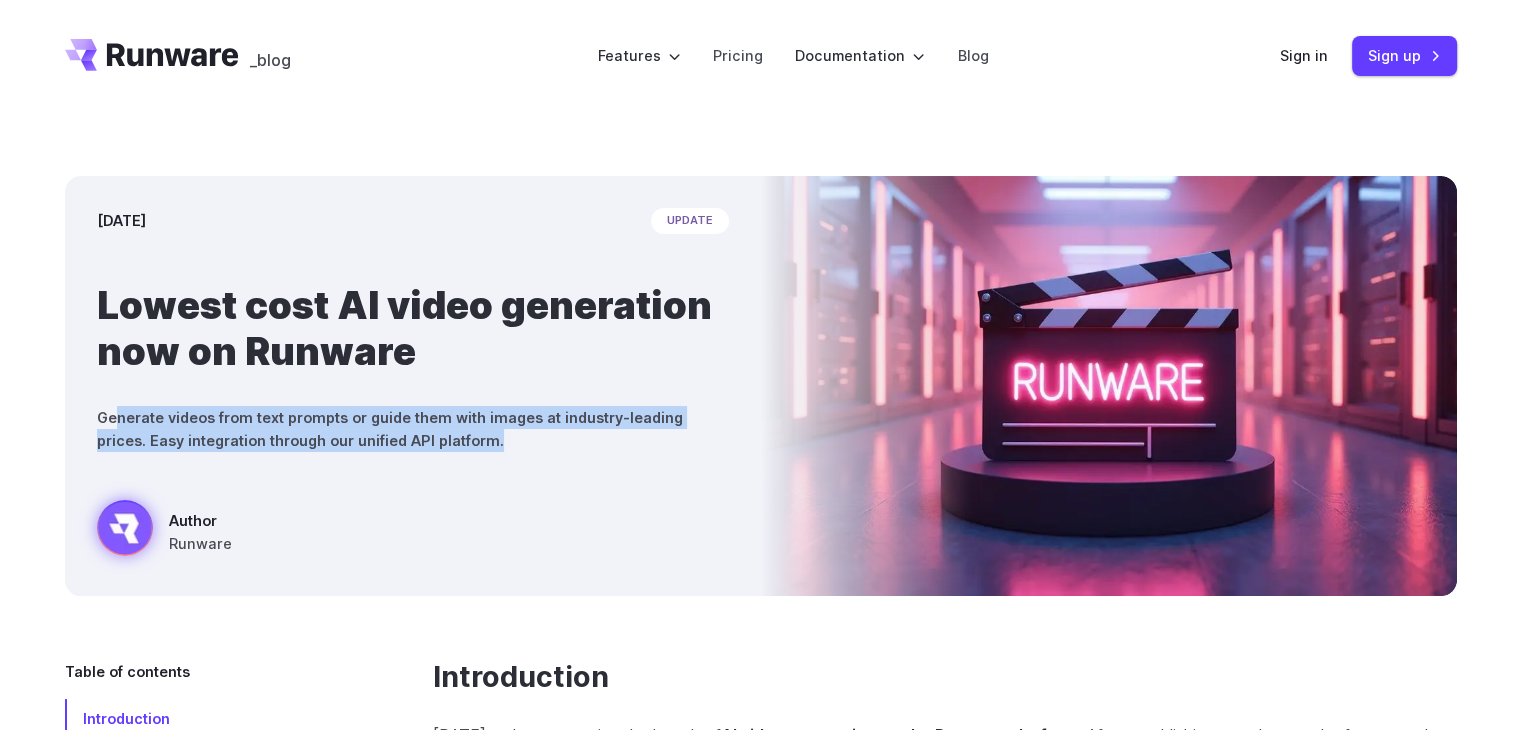 drag, startPoint x: 114, startPoint y: 421, endPoint x: 454, endPoint y: 431, distance: 340.14703 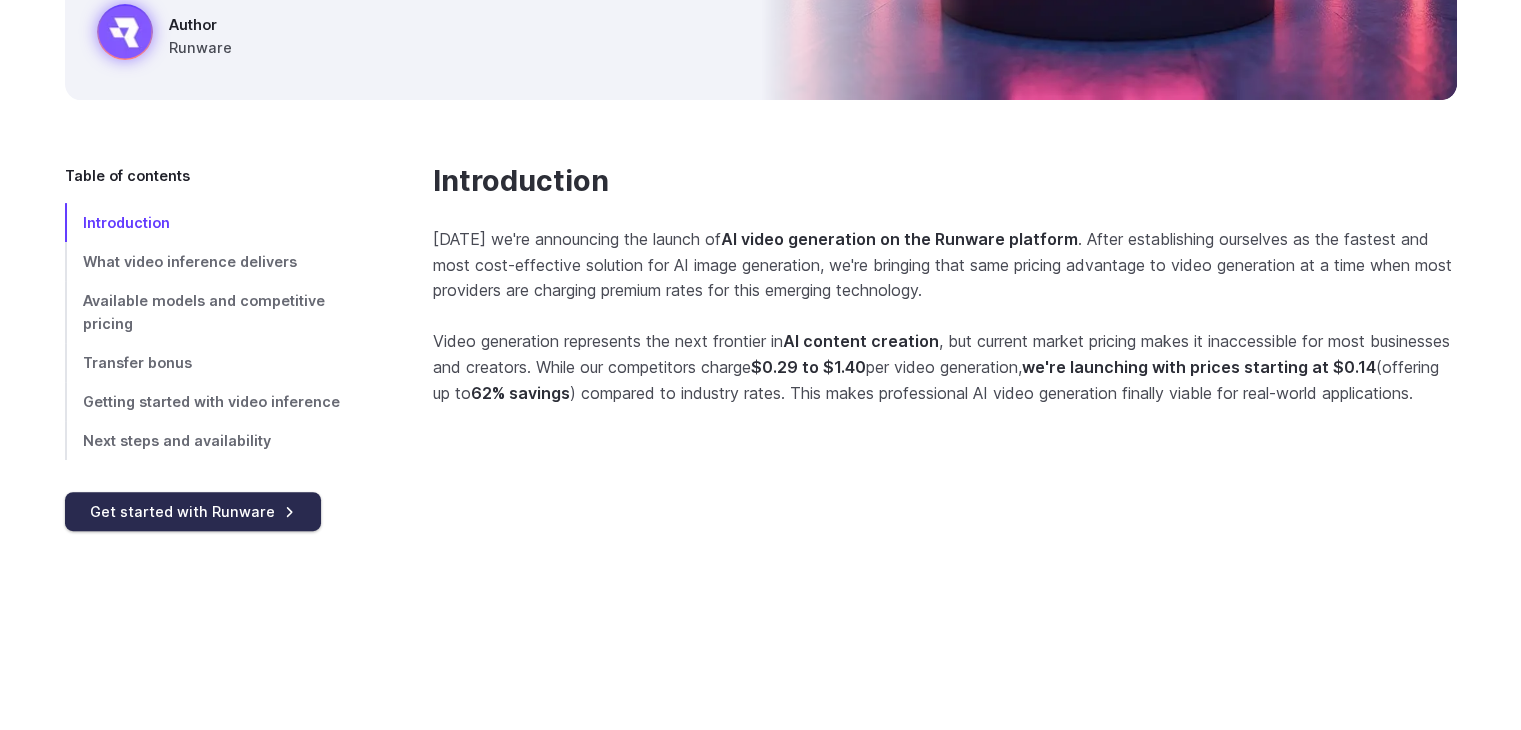 scroll, scrollTop: 500, scrollLeft: 0, axis: vertical 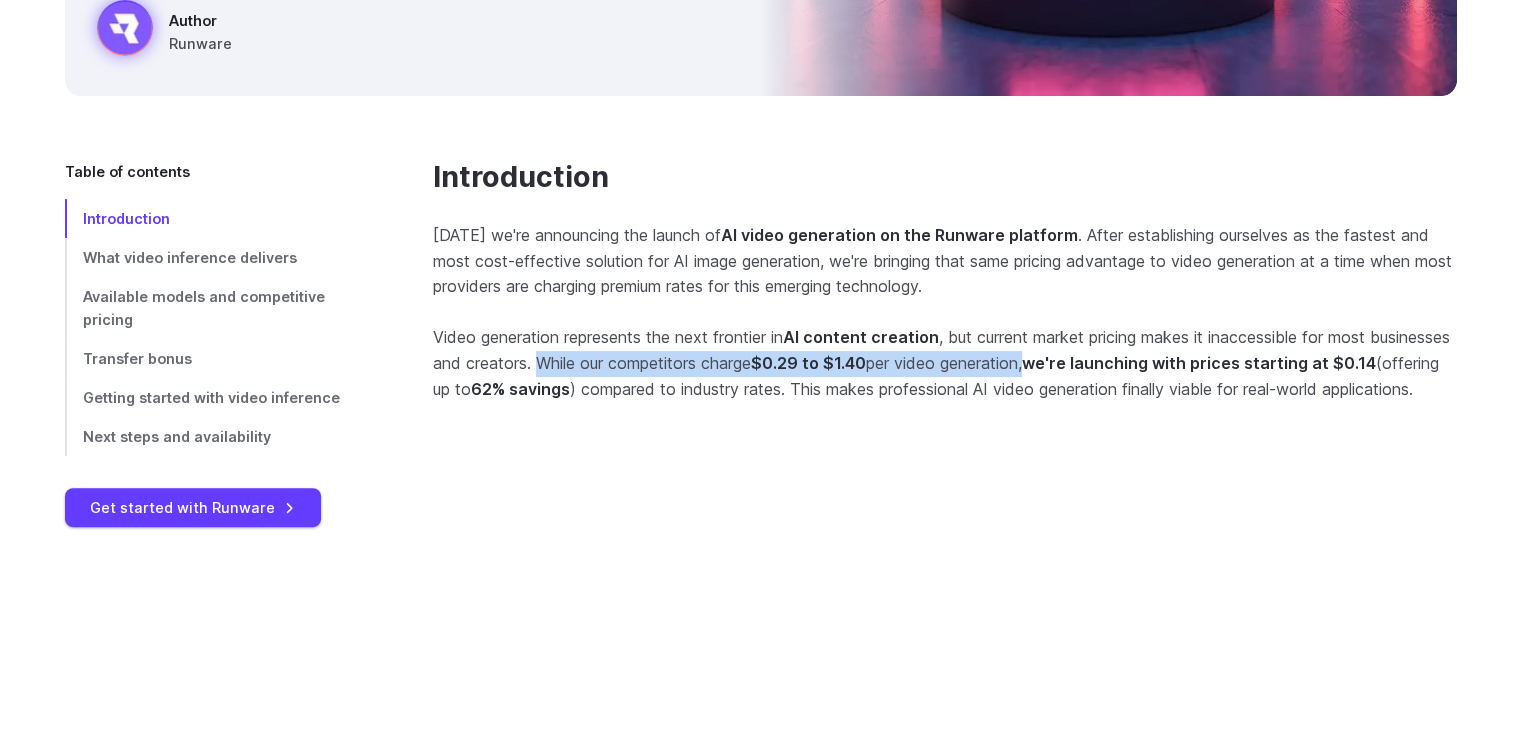 drag, startPoint x: 628, startPoint y: 365, endPoint x: 1124, endPoint y: 365, distance: 496 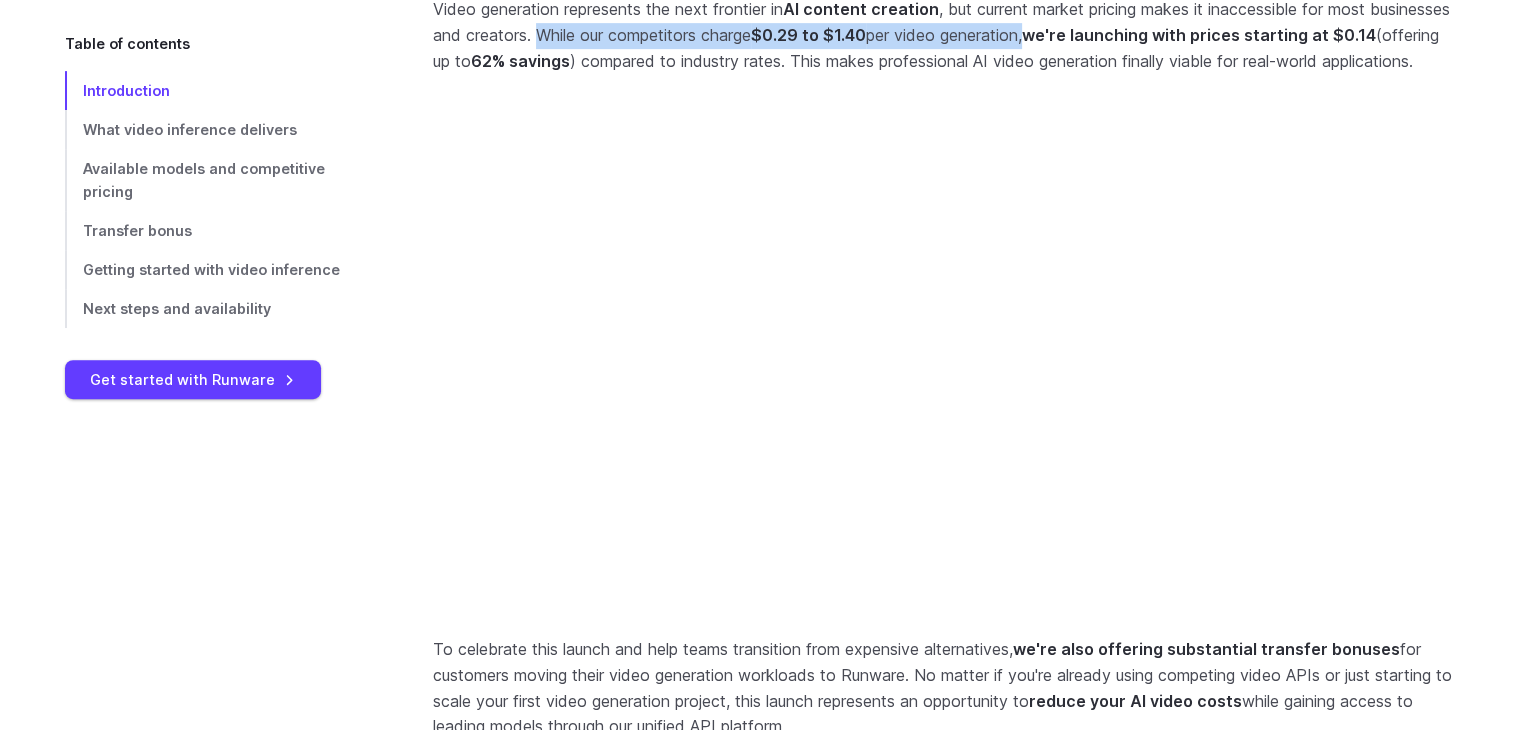 scroll, scrollTop: 700, scrollLeft: 0, axis: vertical 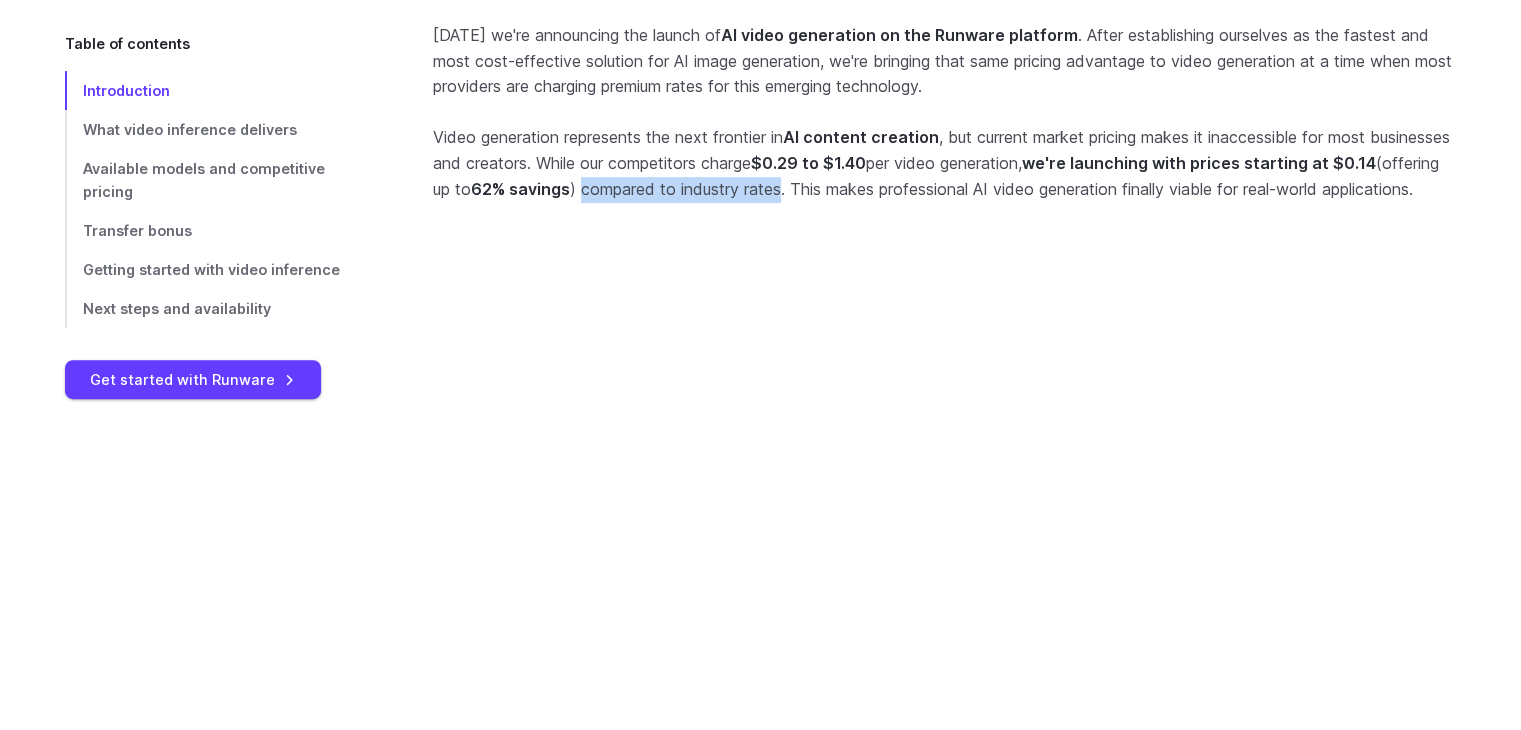 drag, startPoint x: 701, startPoint y: 189, endPoint x: 900, endPoint y: 189, distance: 199 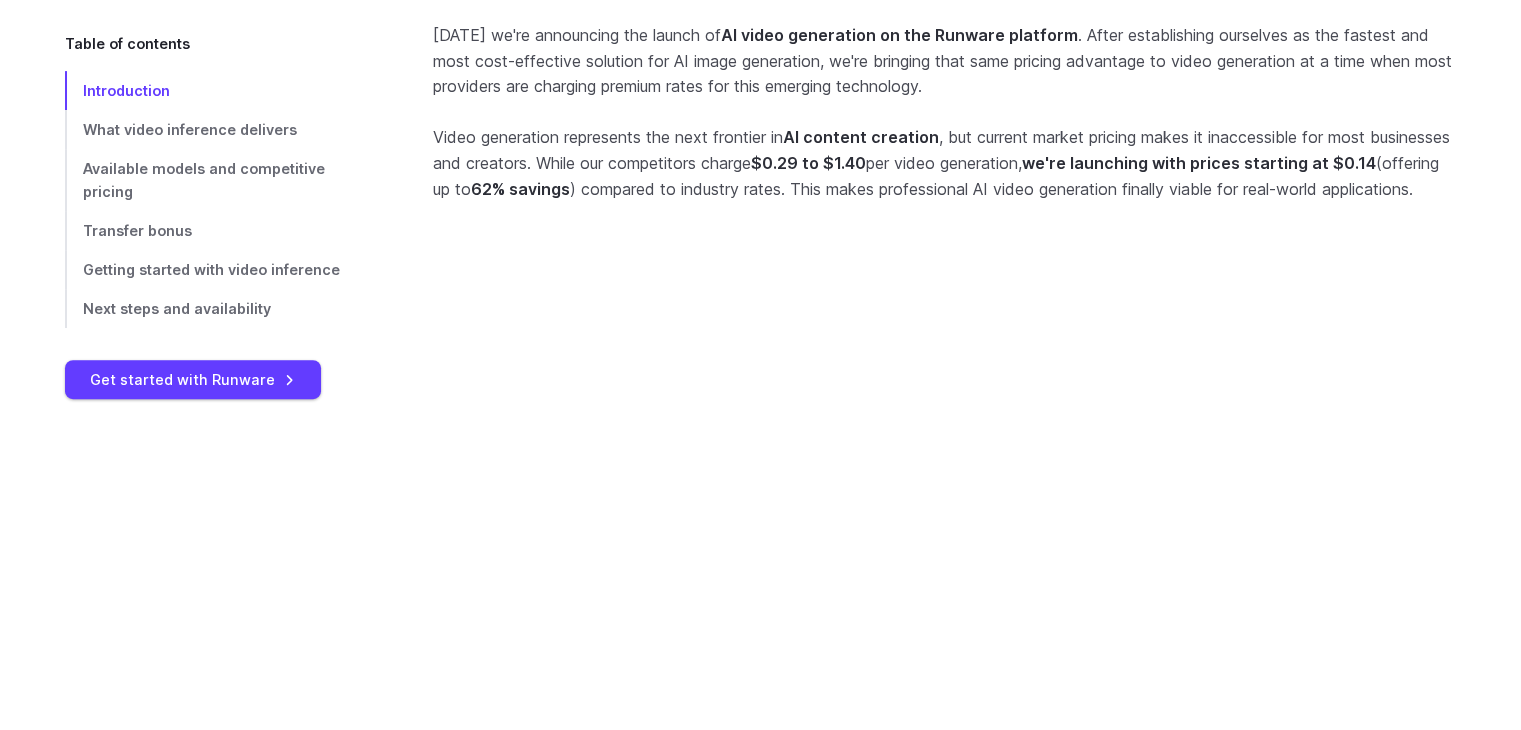 click on "Video generation represents the next frontier in  AI content creation , but current market pricing makes it inaccessible for most businesses and creators. While our competitors charge  $0.29 to $1.40  per video generation,  we're launching with prices starting at $0.14  (offering up to  62% savings ) compared to industry rates. This makes professional AI video generation finally viable for real-world applications." at bounding box center (945, 163) 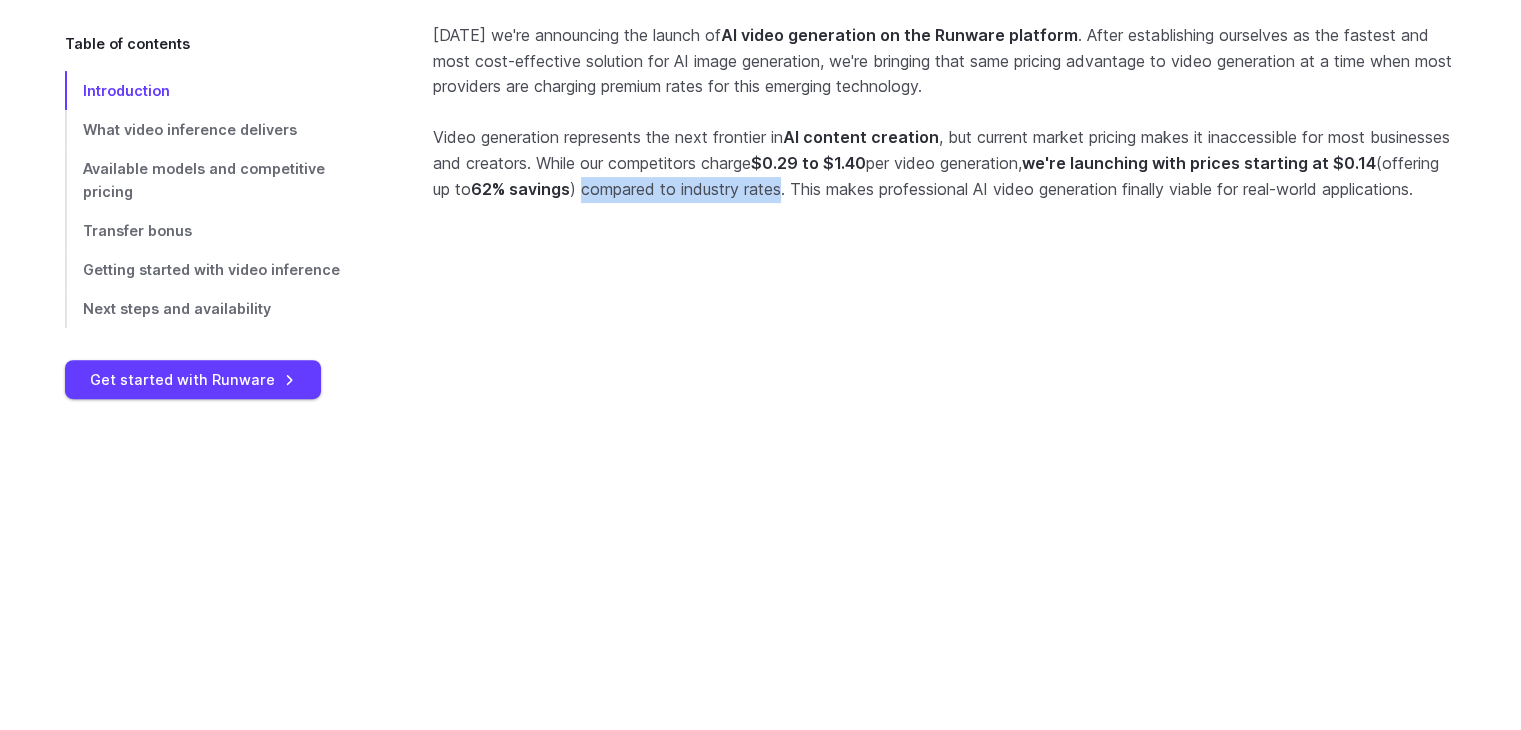 drag, startPoint x: 697, startPoint y: 186, endPoint x: 901, endPoint y: 189, distance: 204.02206 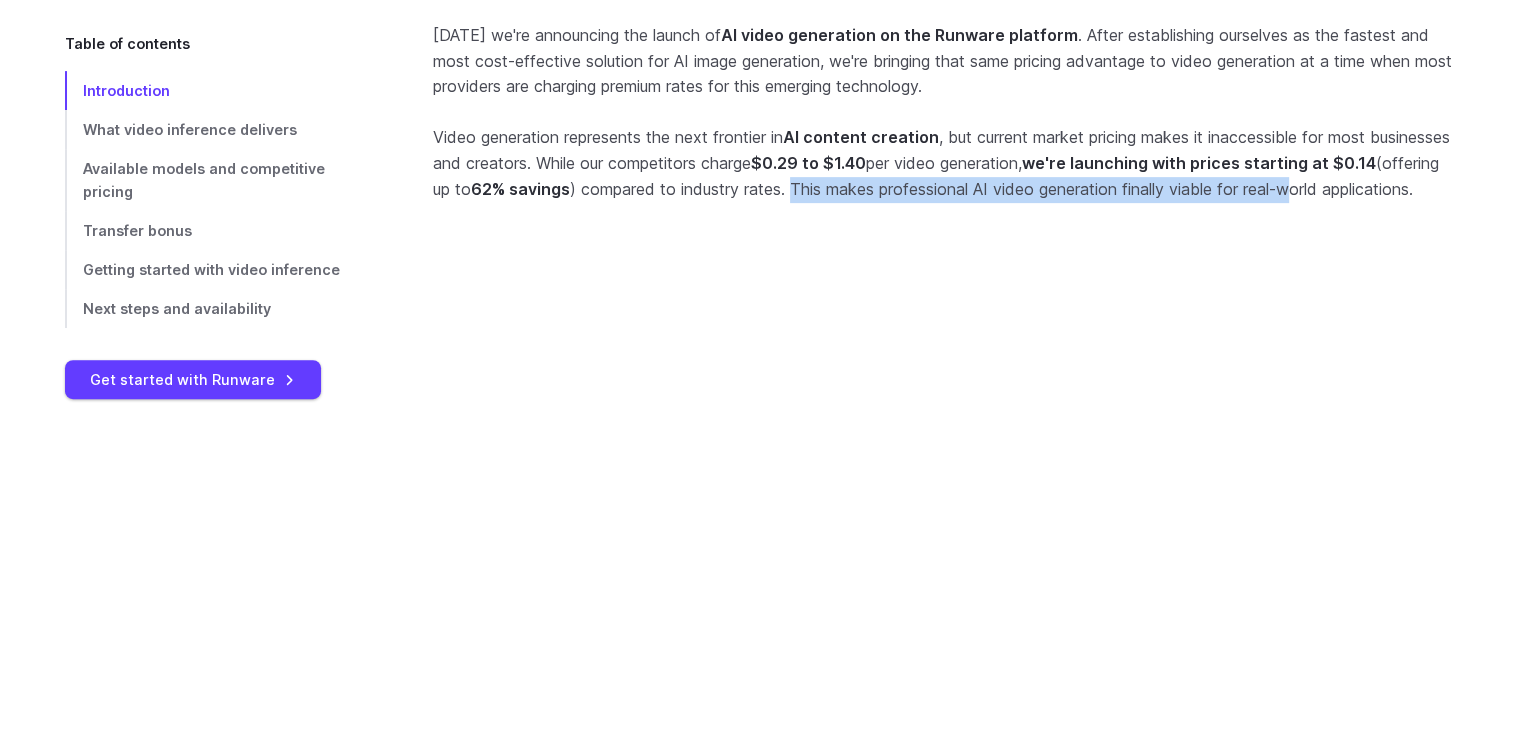 drag, startPoint x: 913, startPoint y: 186, endPoint x: 1416, endPoint y: 197, distance: 503.12027 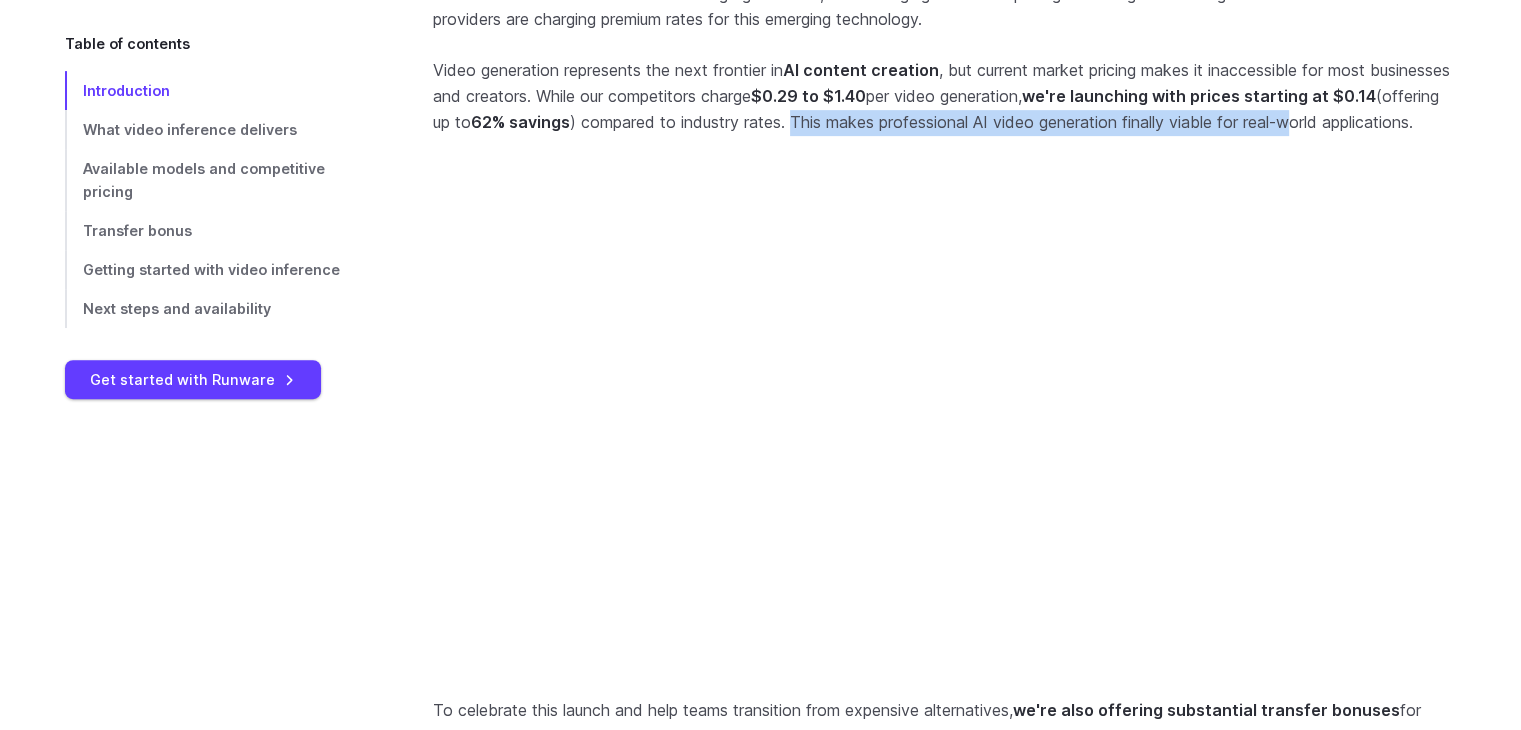 scroll, scrollTop: 1000, scrollLeft: 0, axis: vertical 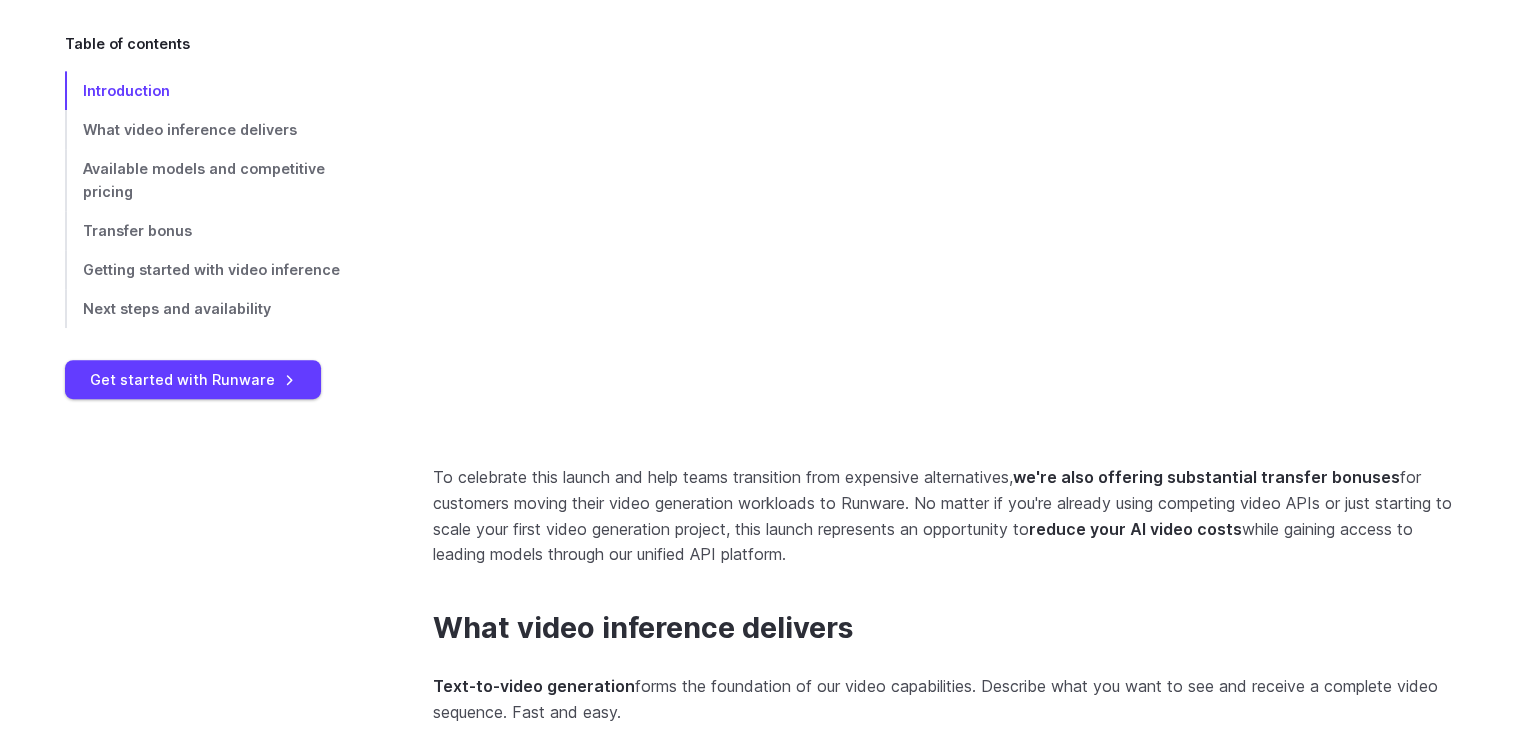 drag, startPoint x: 493, startPoint y: 449, endPoint x: 725, endPoint y: 449, distance: 232 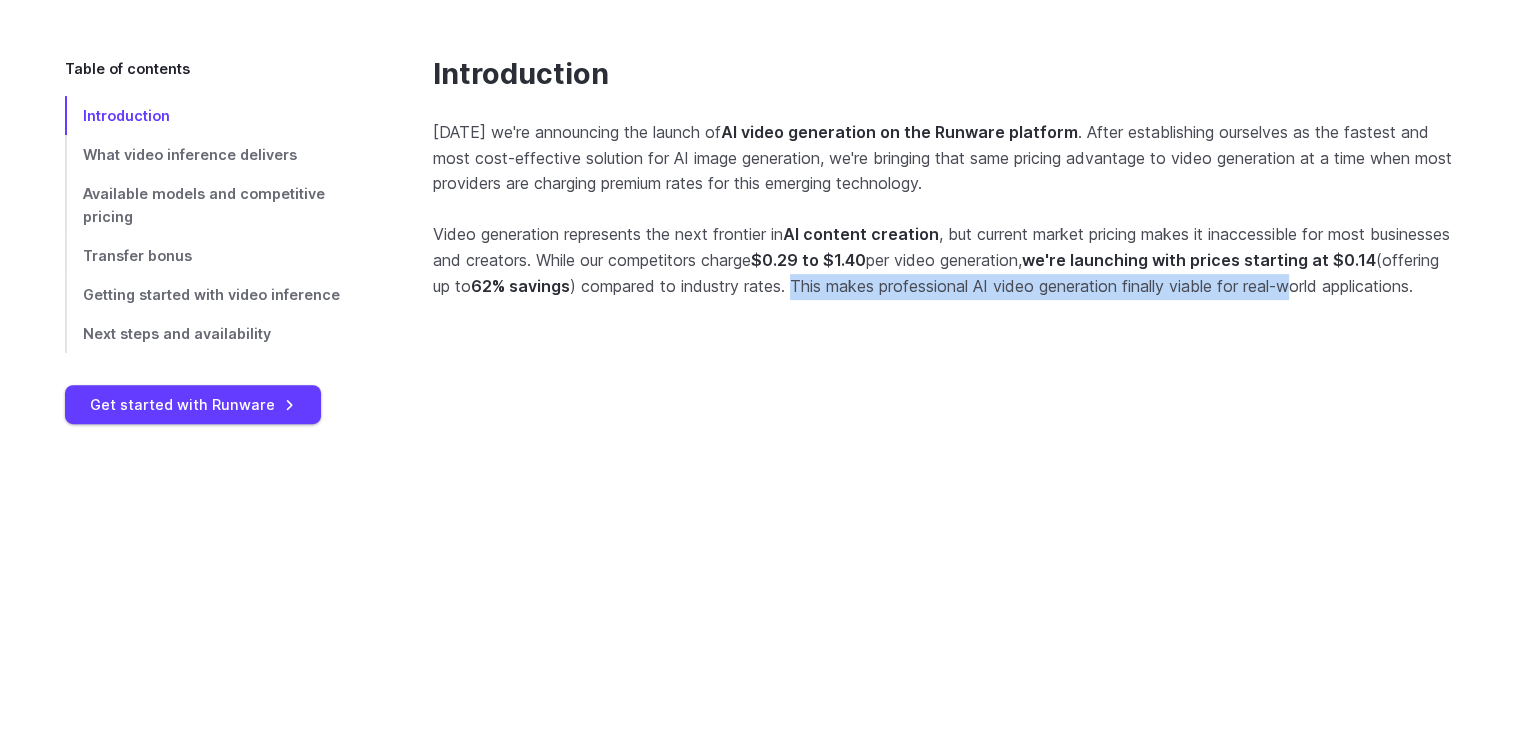 scroll, scrollTop: 600, scrollLeft: 0, axis: vertical 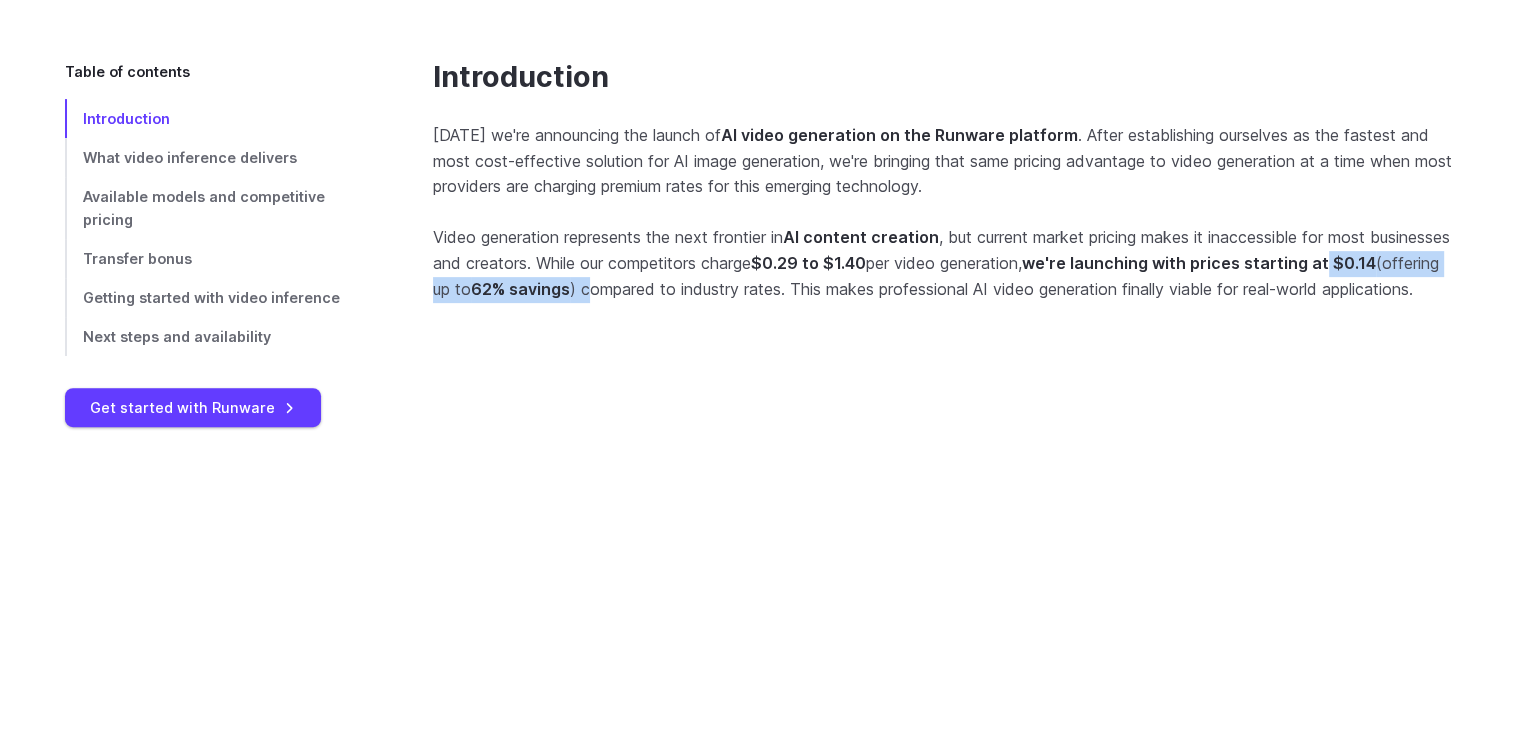 drag, startPoint x: 704, startPoint y: 289, endPoint x: 1456, endPoint y: 272, distance: 752.19214 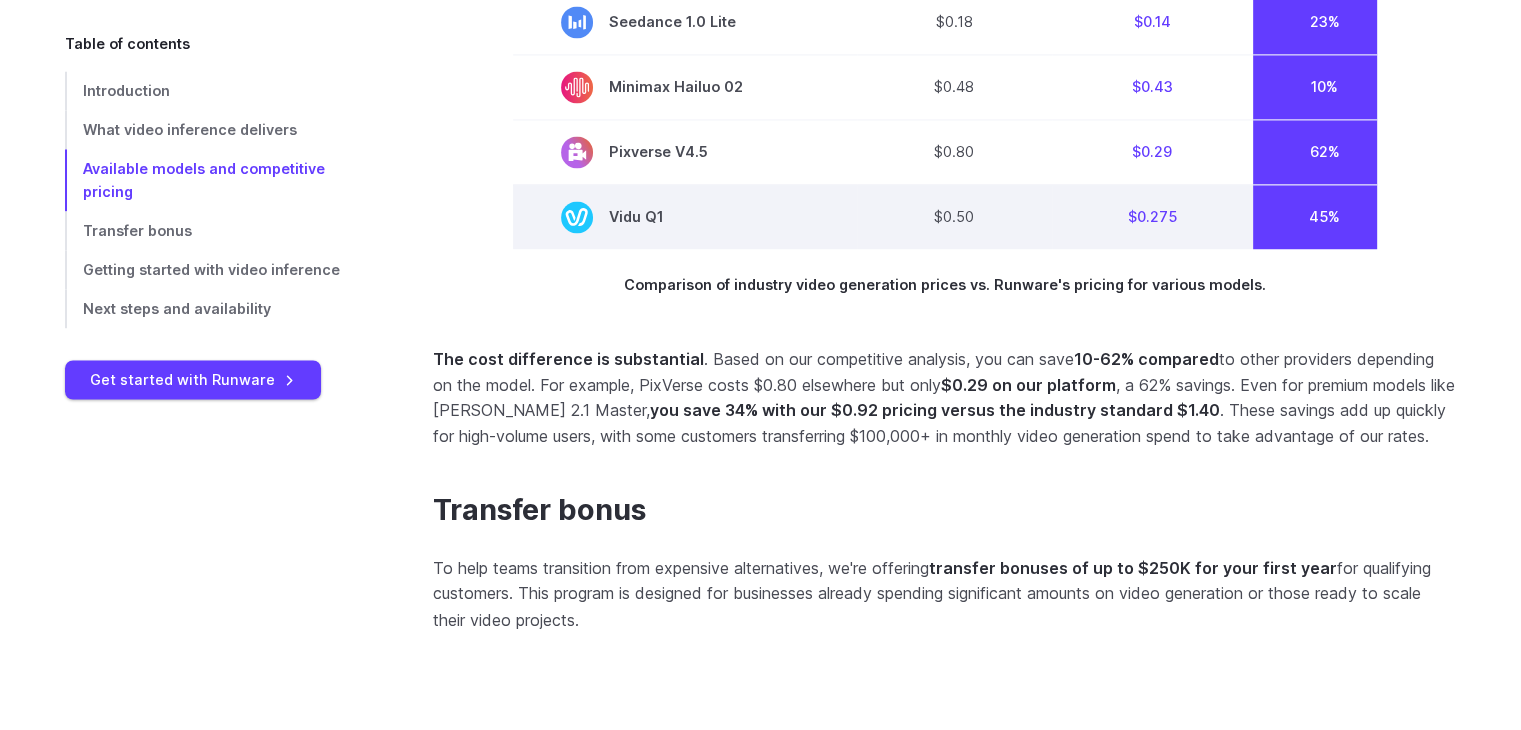 scroll, scrollTop: 3200, scrollLeft: 0, axis: vertical 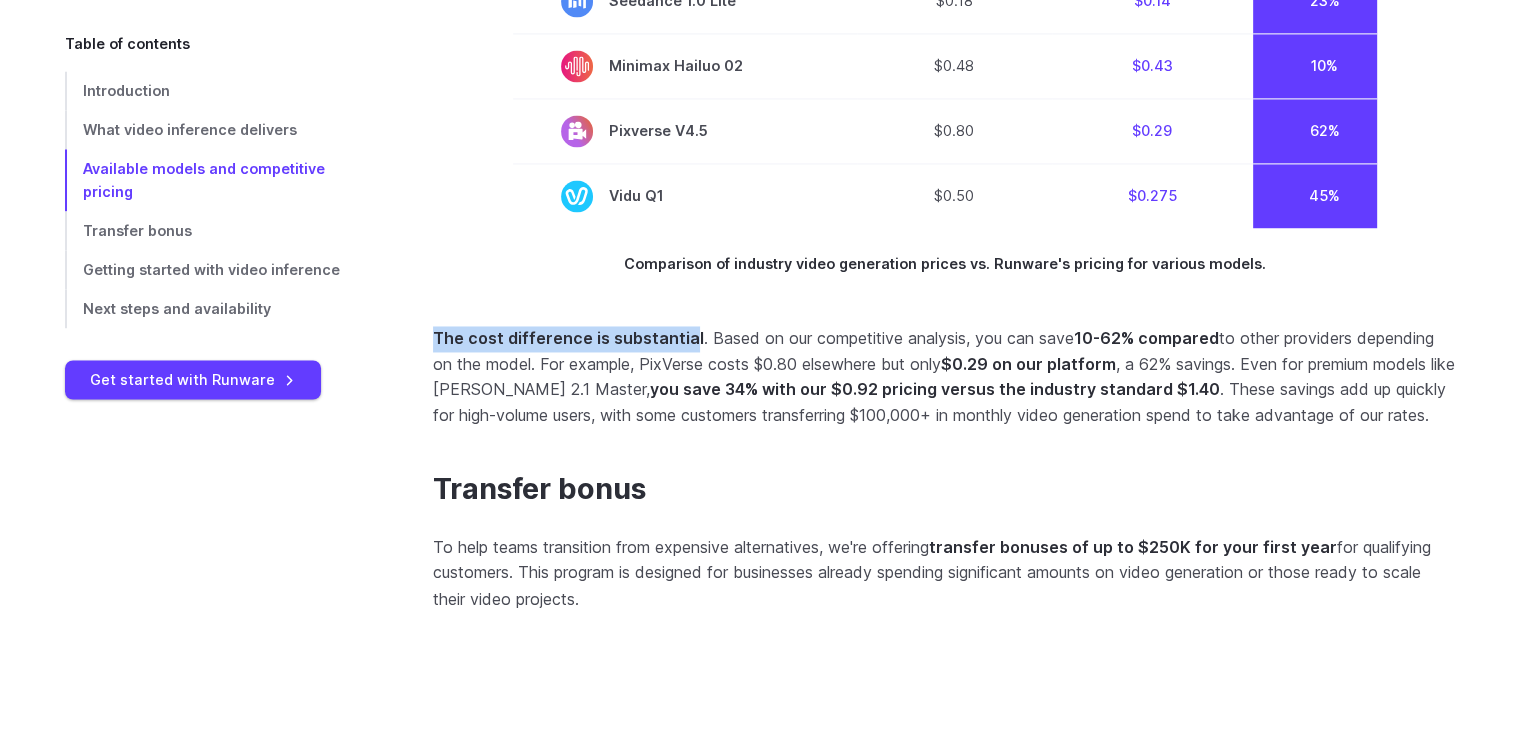 drag, startPoint x: 430, startPoint y: 430, endPoint x: 684, endPoint y: 429, distance: 254.00197 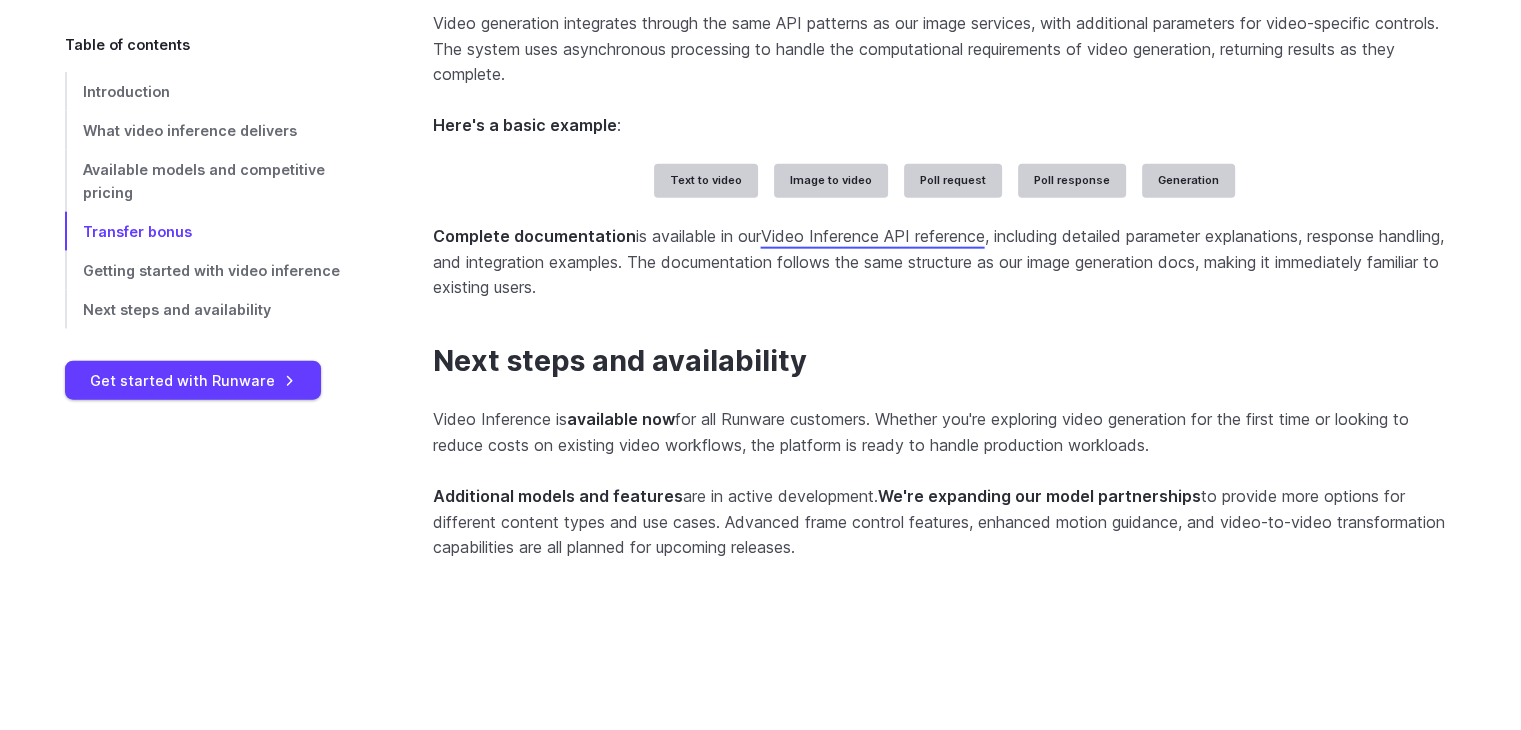 scroll, scrollTop: 4800, scrollLeft: 0, axis: vertical 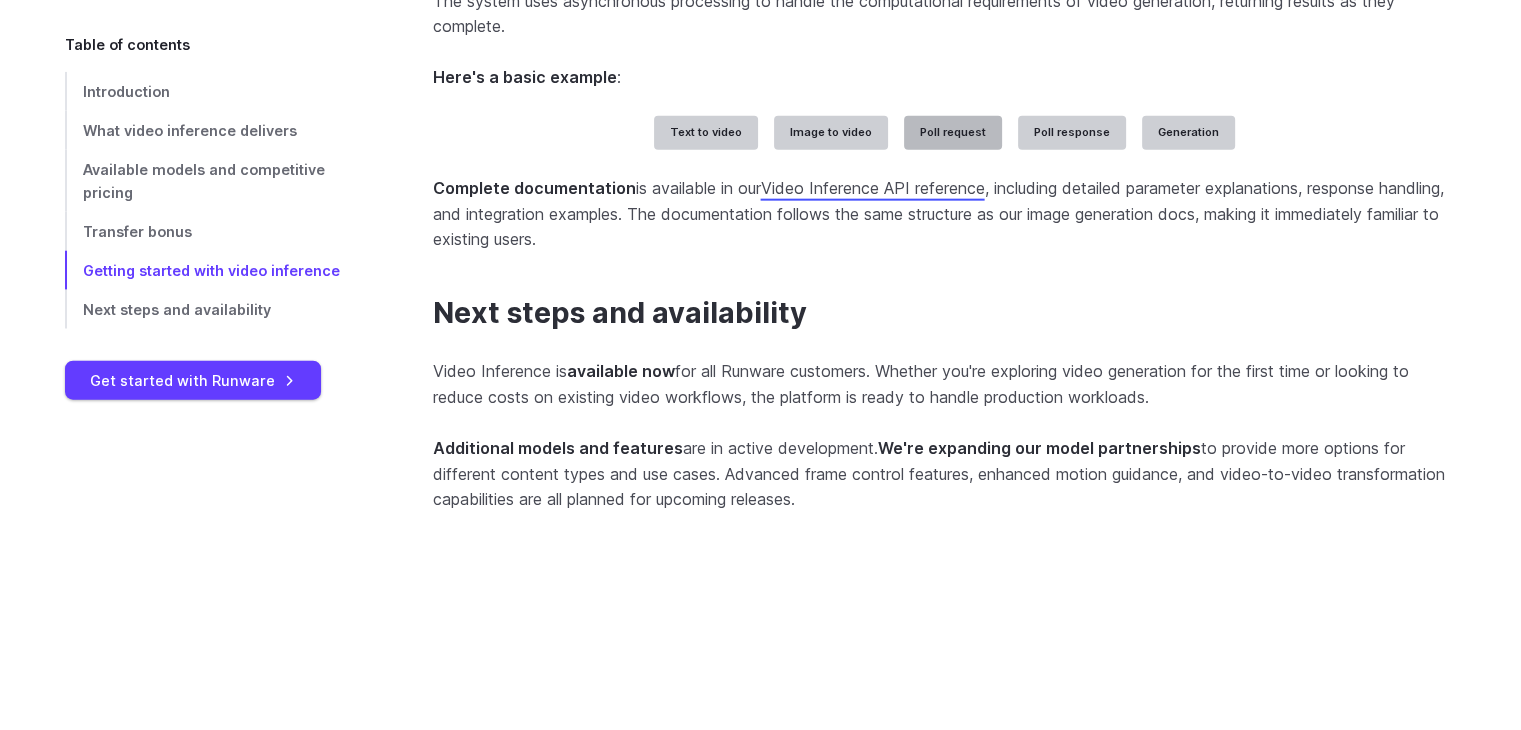click on "Poll request" at bounding box center (953, 133) 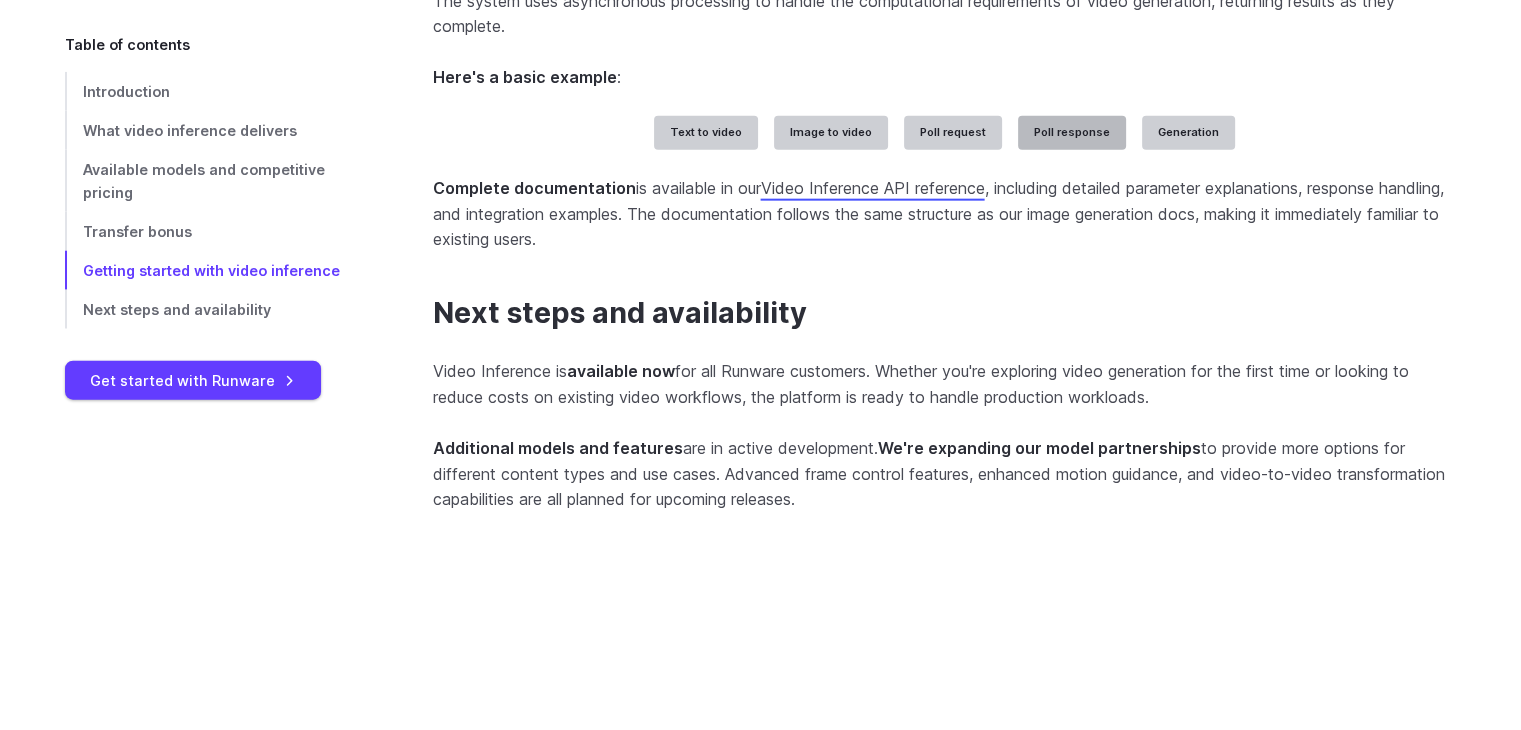 click on "Poll response" at bounding box center [1072, 133] 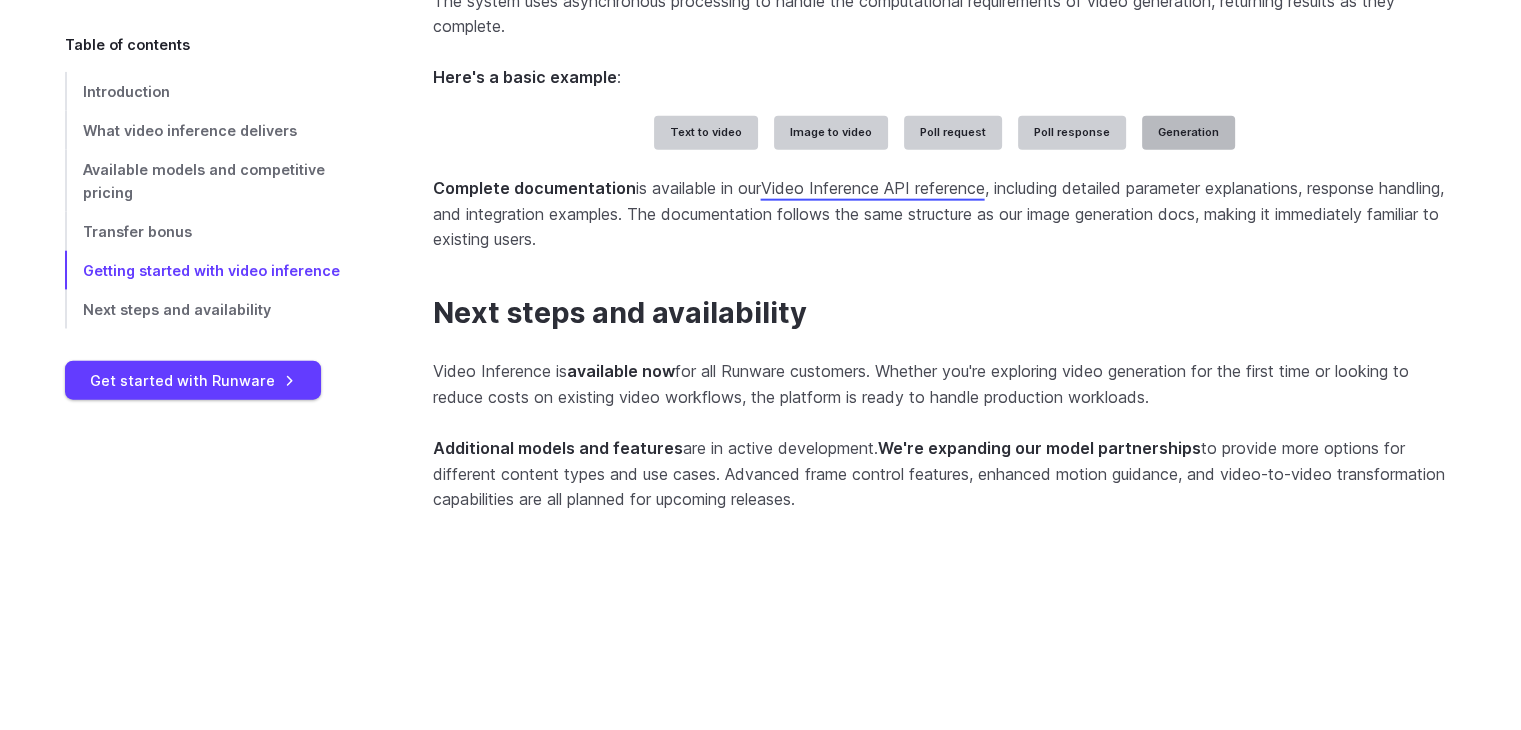 click on "Generation" at bounding box center [1188, 133] 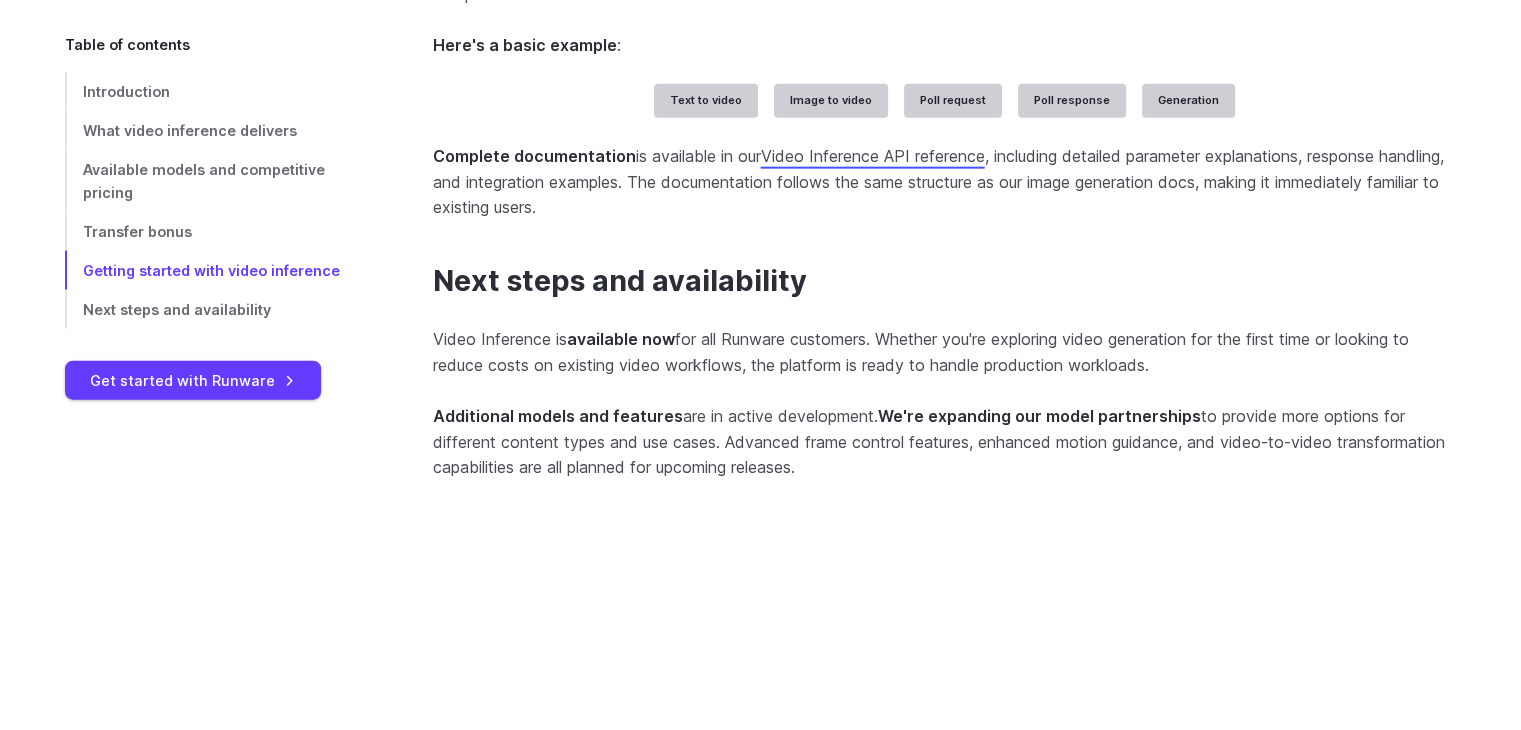 scroll, scrollTop: 4800, scrollLeft: 0, axis: vertical 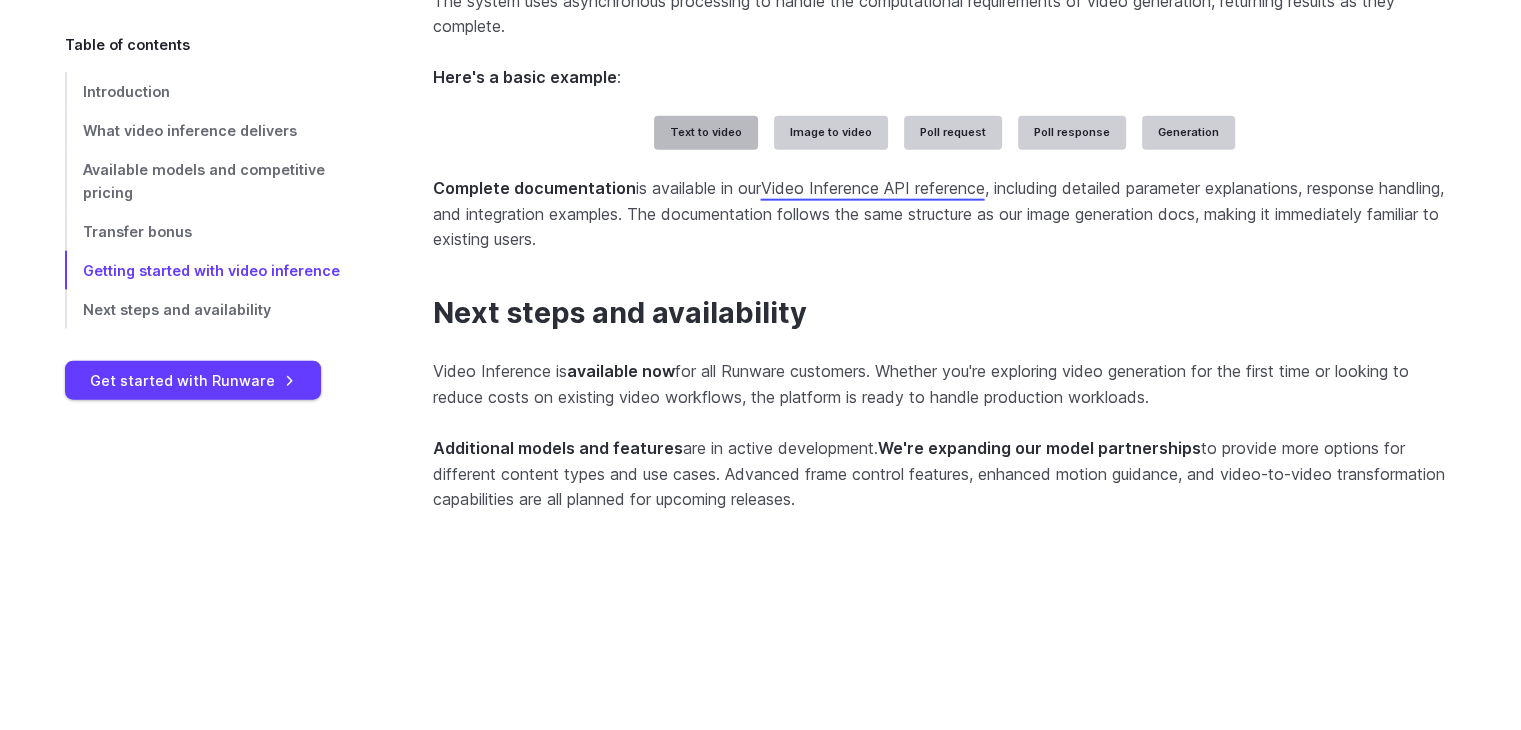 click on "Text to video" at bounding box center [706, 133] 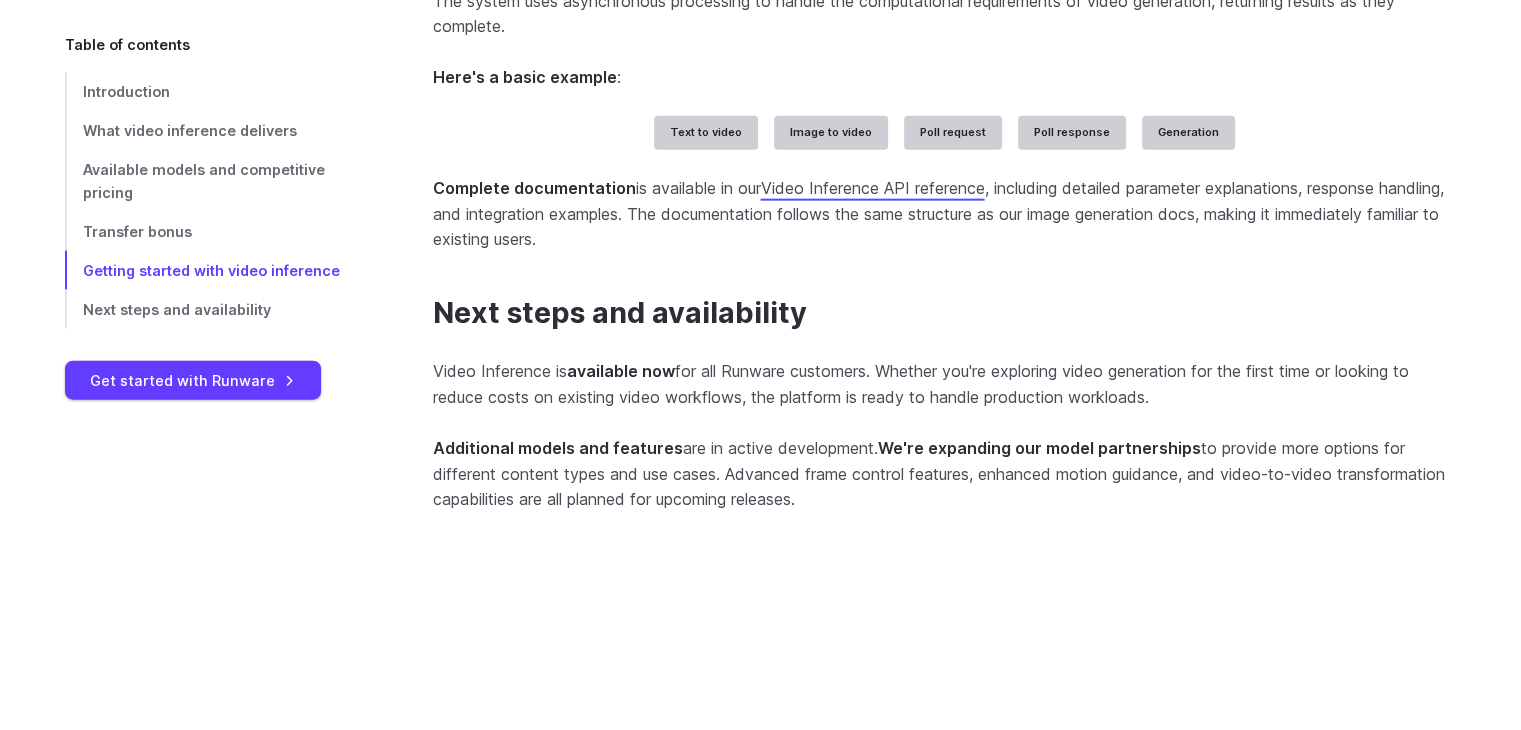 drag, startPoint x: 976, startPoint y: 457, endPoint x: 1200, endPoint y: 453, distance: 224.0357 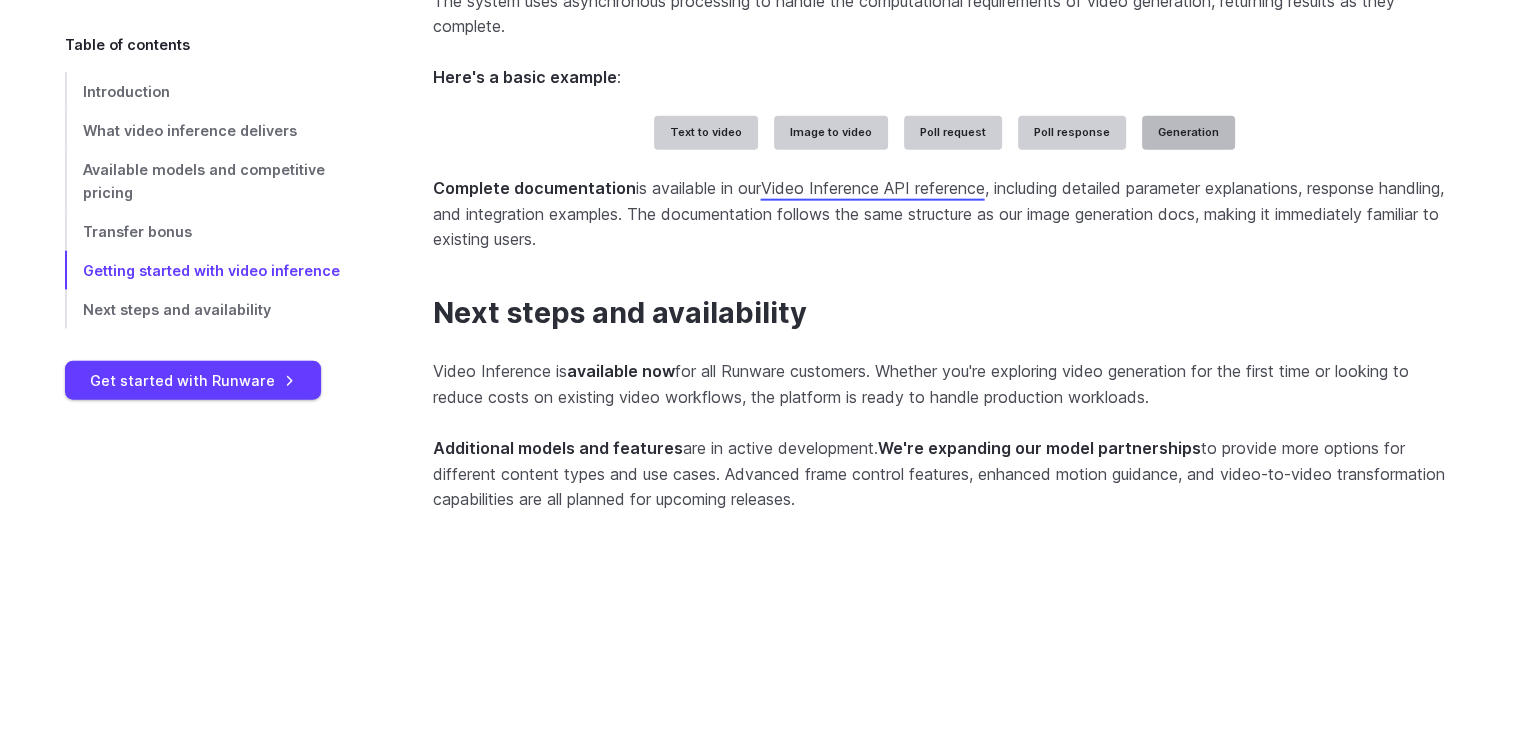 click on "Generation" at bounding box center [1188, 133] 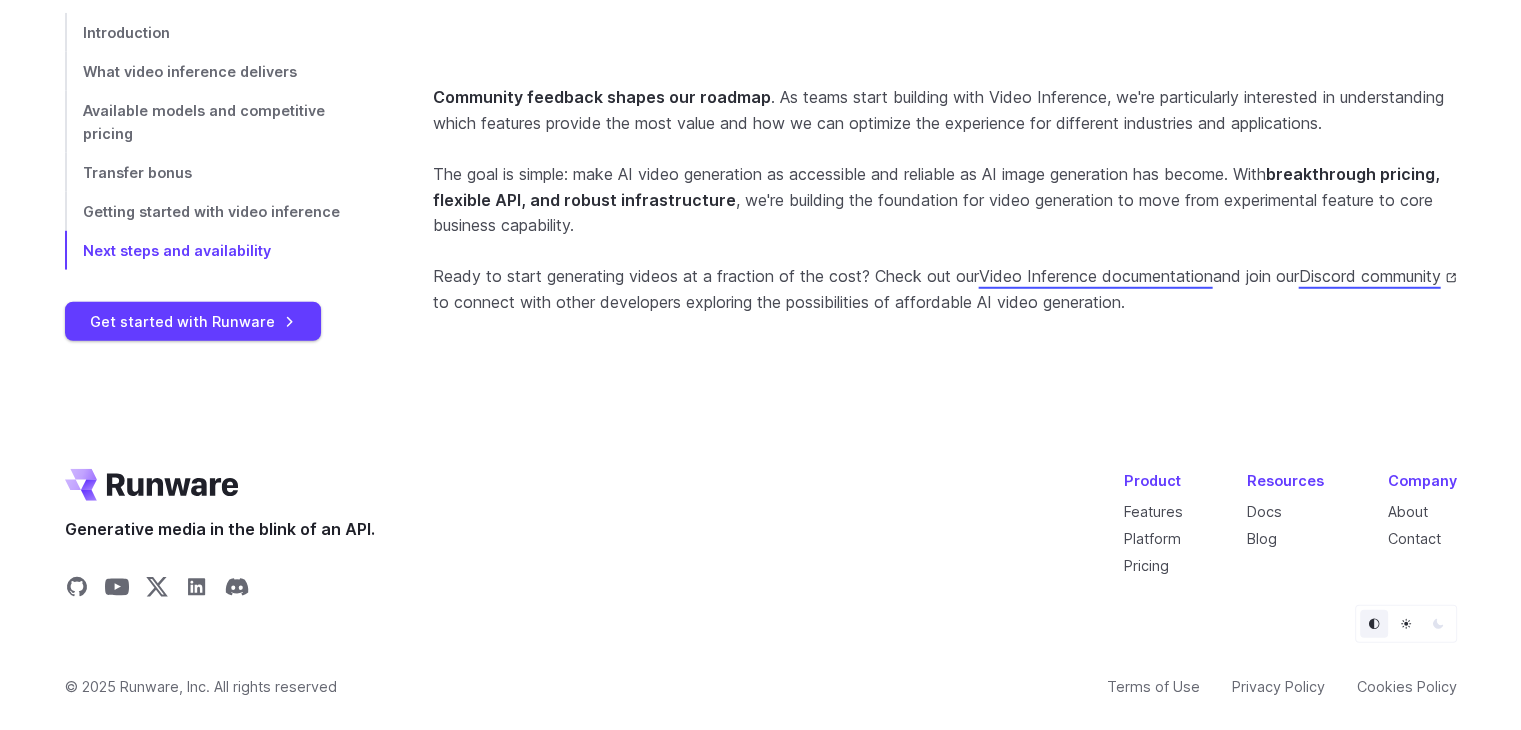 scroll, scrollTop: 6388, scrollLeft: 0, axis: vertical 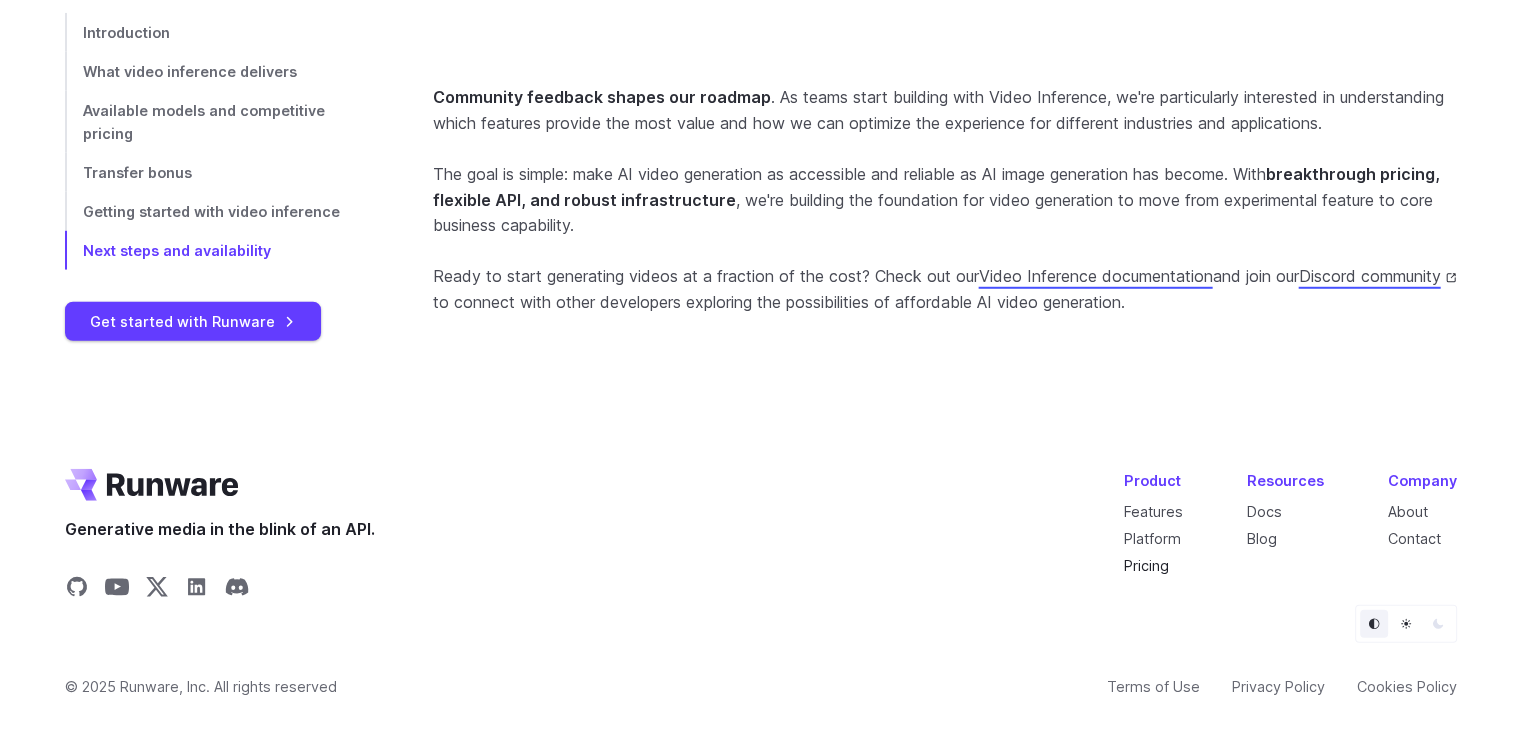 click on "Pricing" at bounding box center (1146, 565) 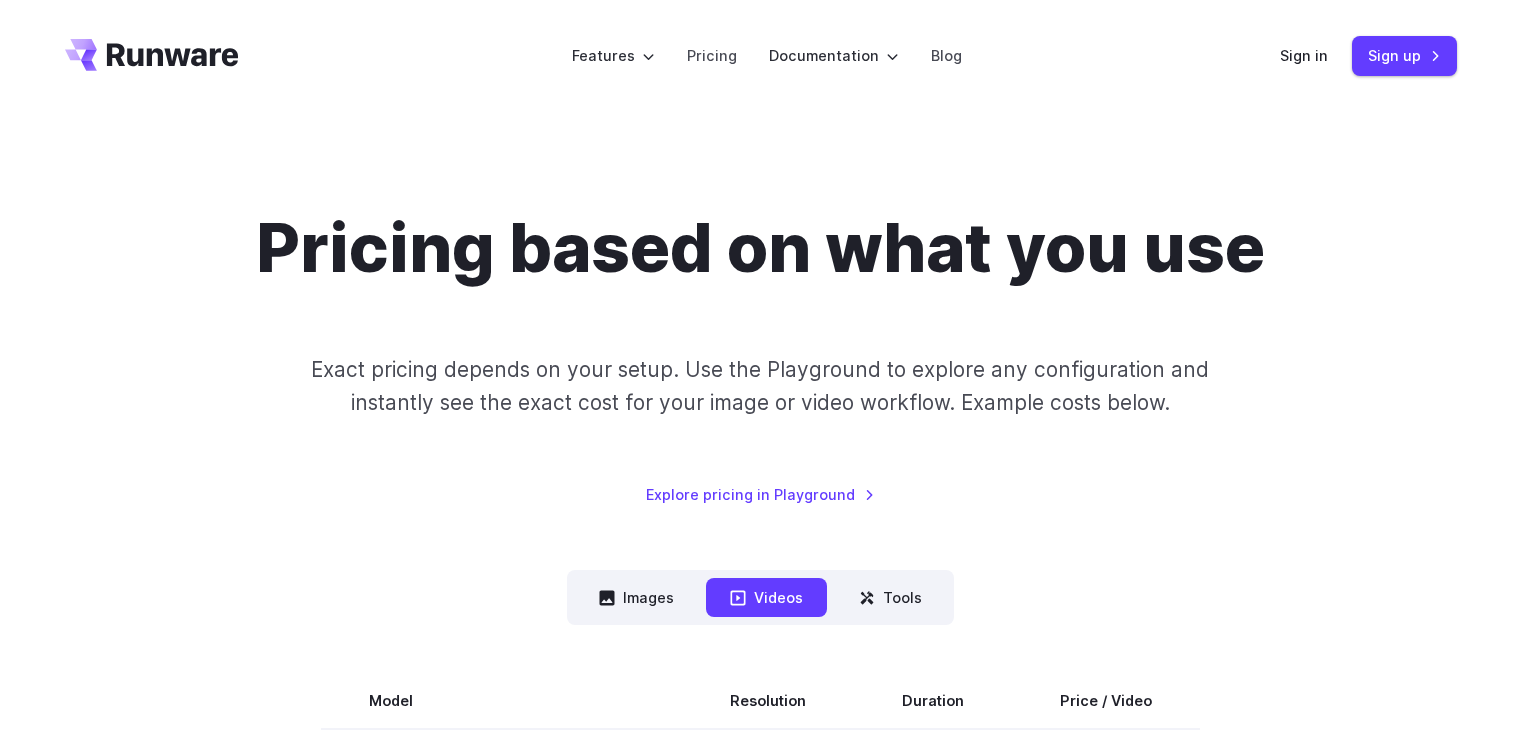 scroll, scrollTop: 0, scrollLeft: 0, axis: both 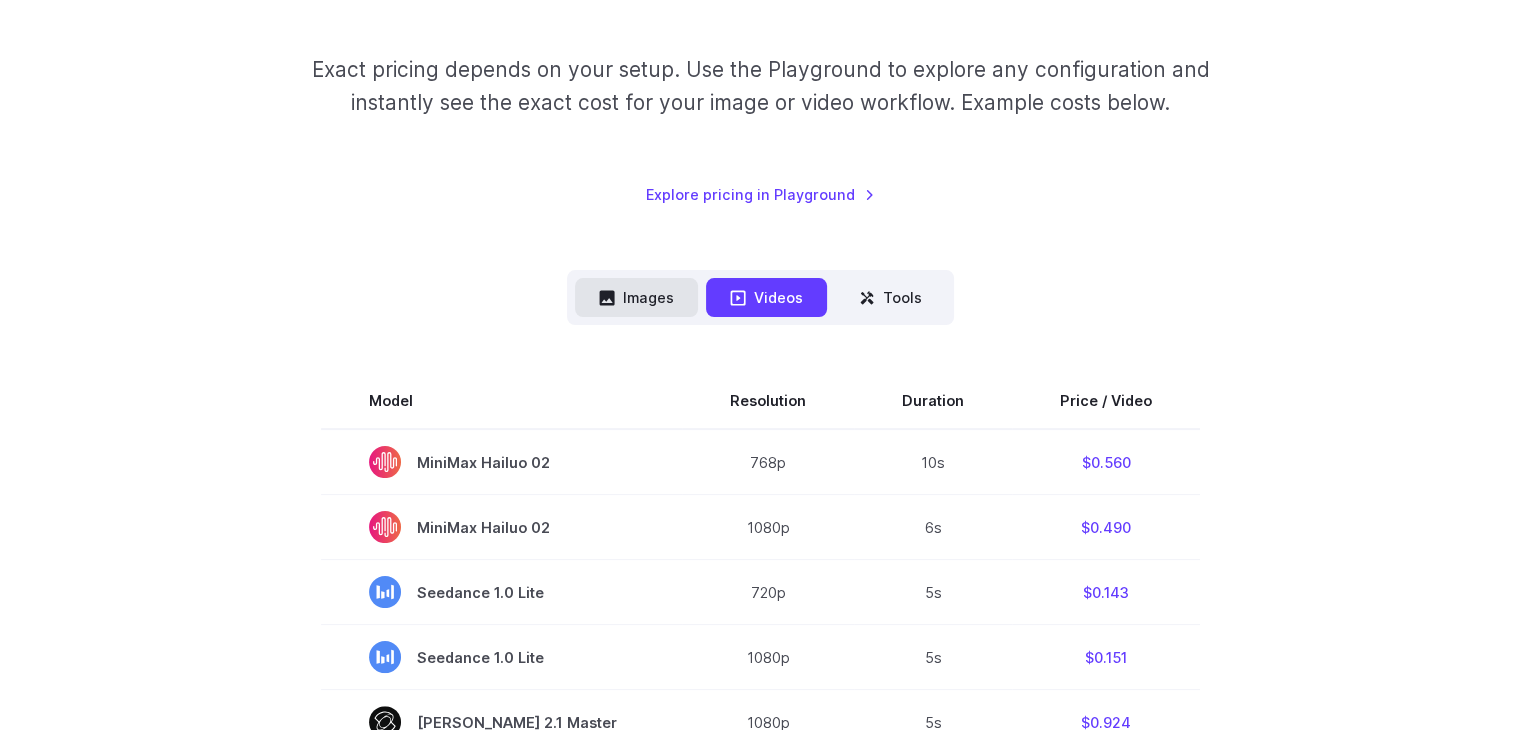 click on "Images" at bounding box center [636, 297] 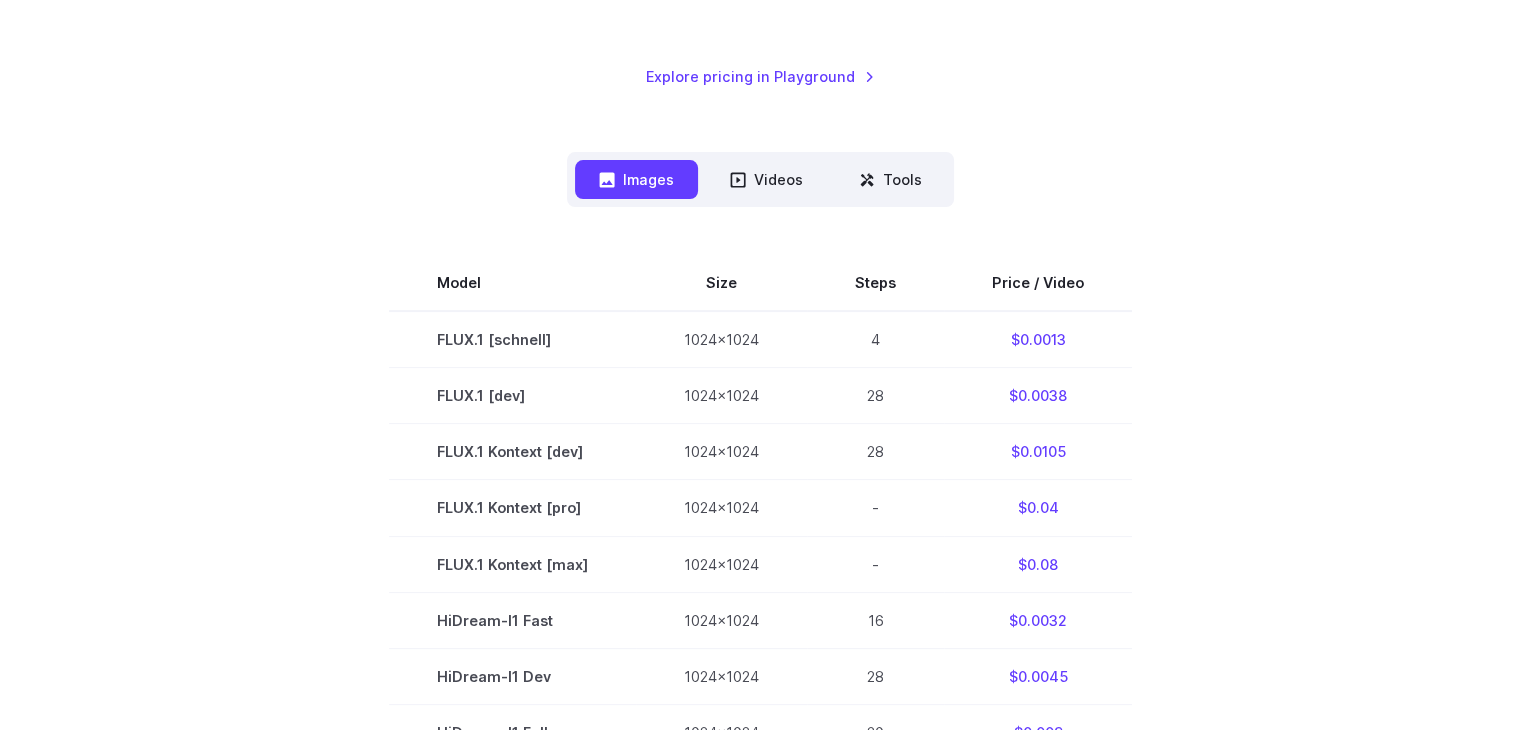 scroll, scrollTop: 300, scrollLeft: 0, axis: vertical 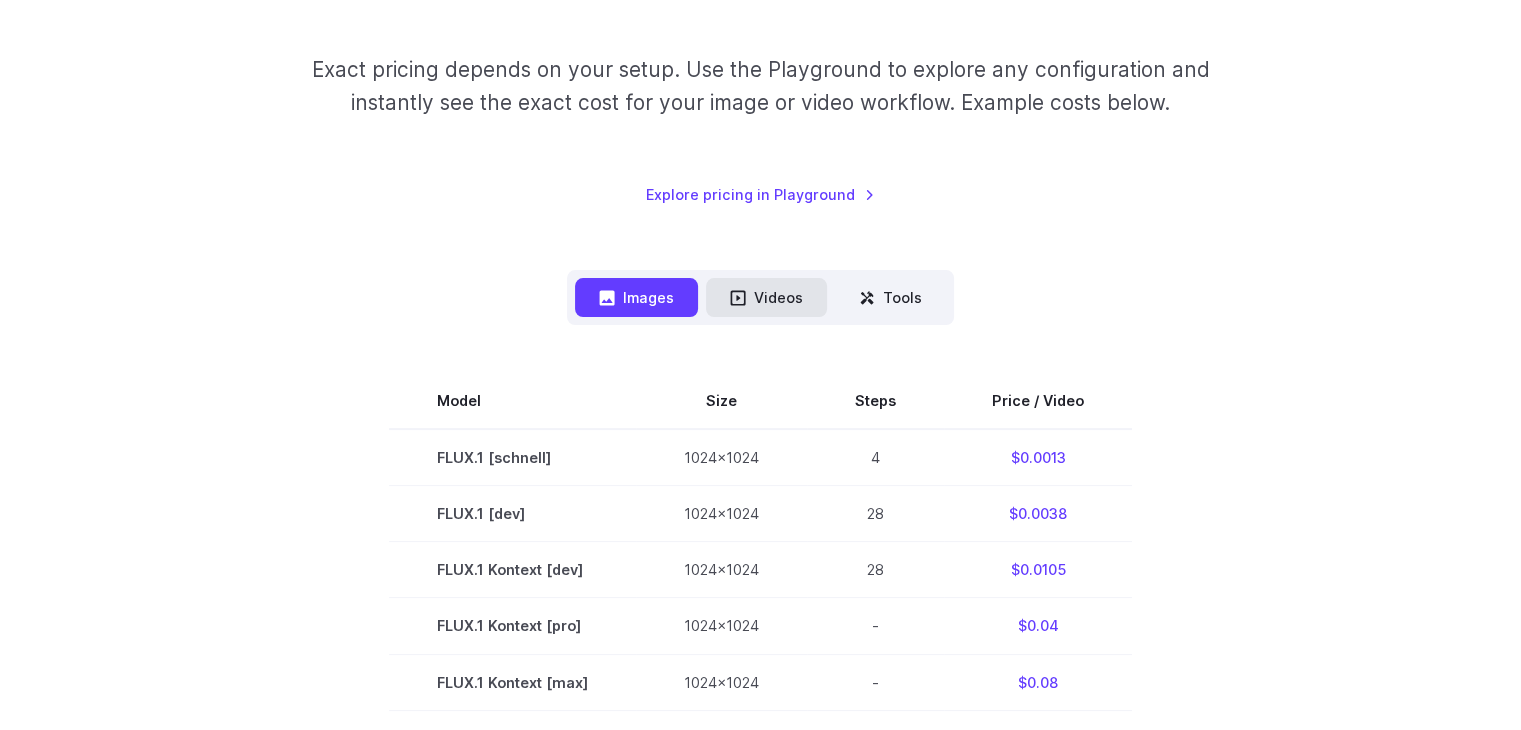 click on "Videos" at bounding box center [766, 297] 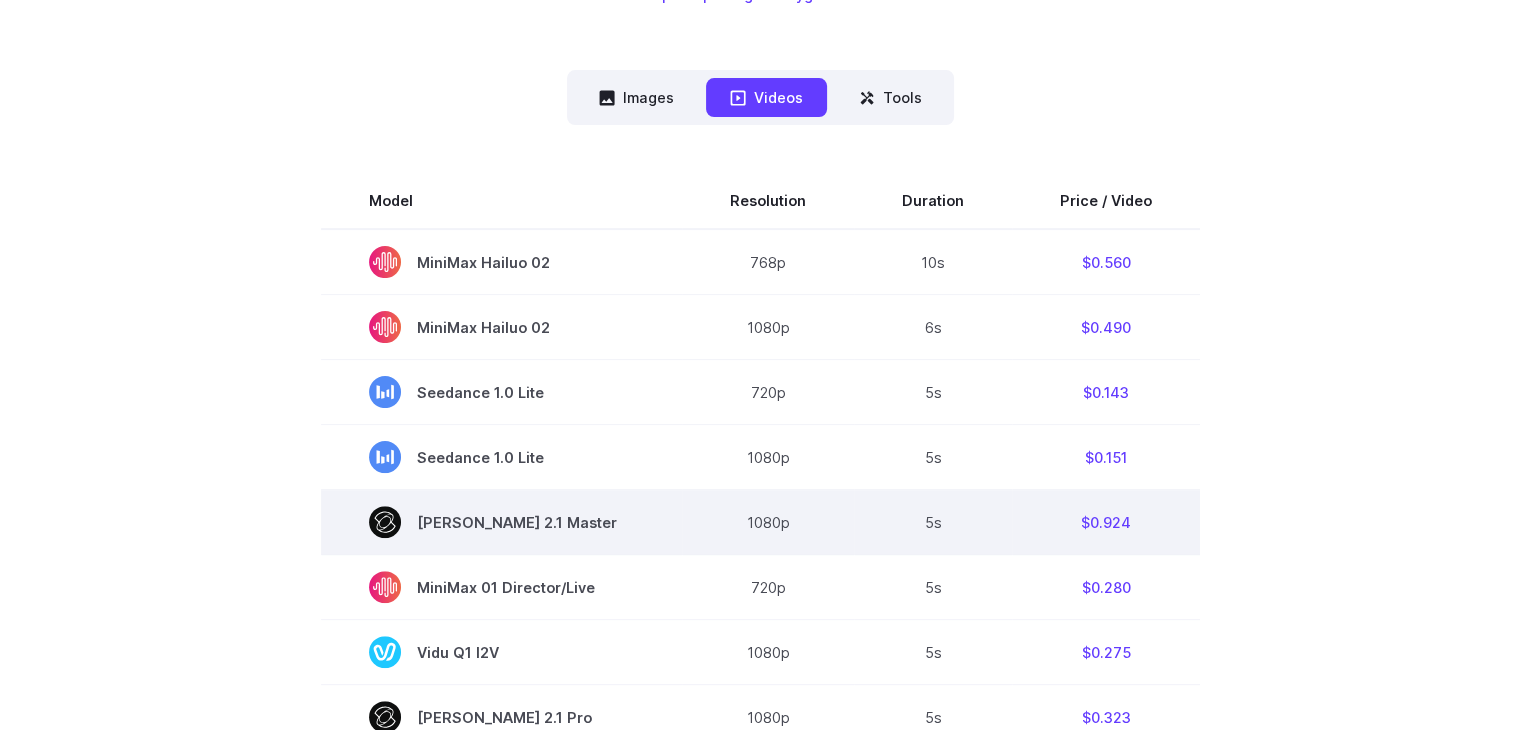 scroll, scrollTop: 0, scrollLeft: 0, axis: both 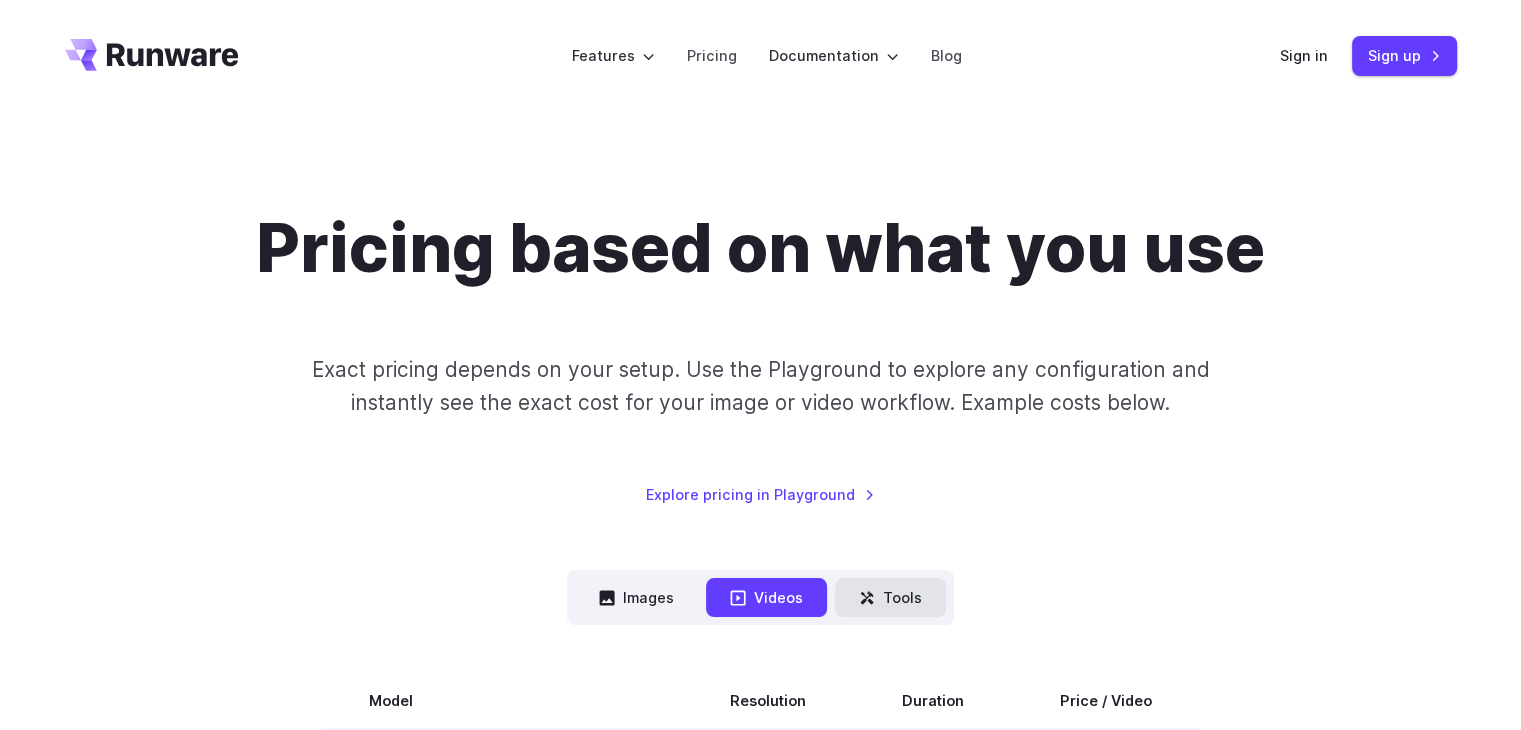 click on "Tools" at bounding box center (890, 597) 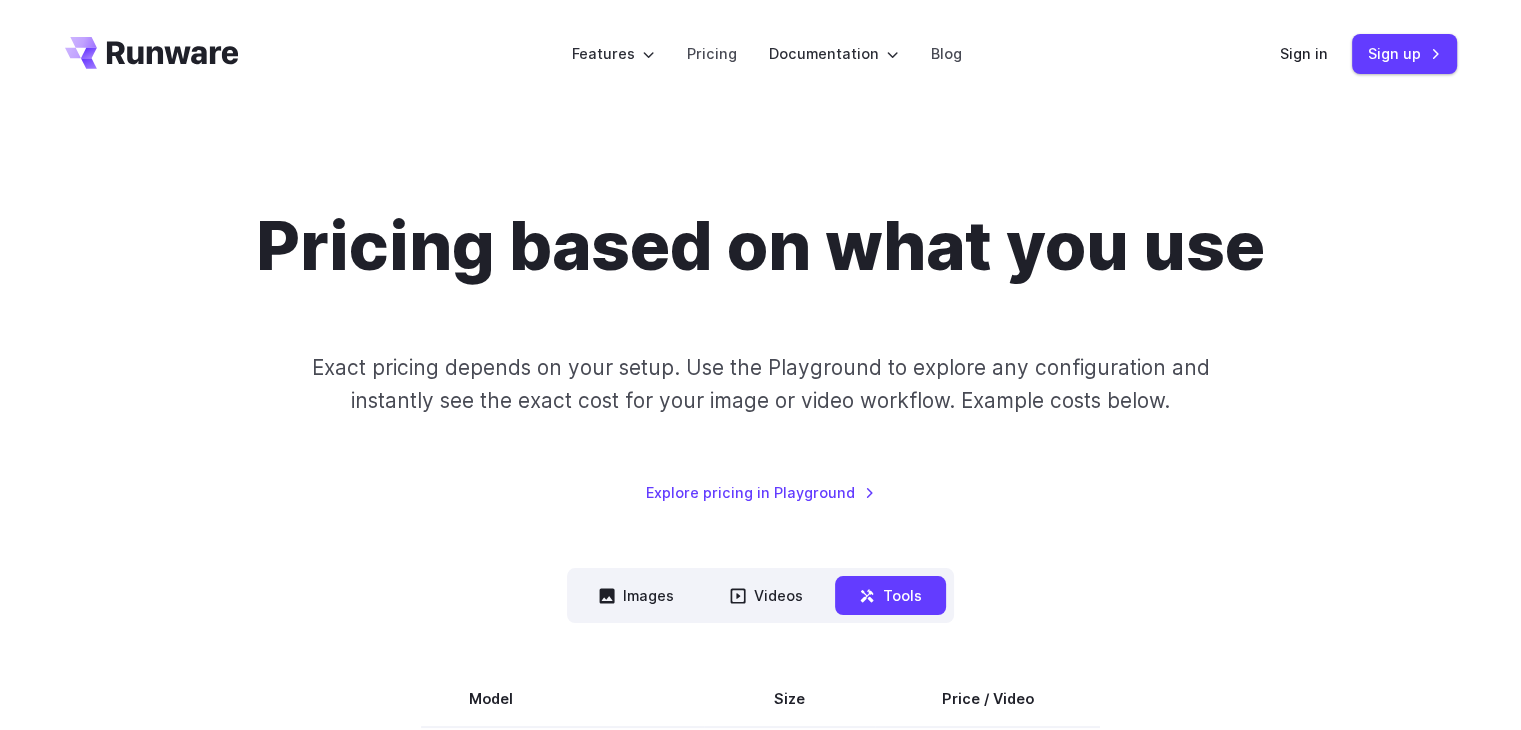 scroll, scrollTop: 0, scrollLeft: 0, axis: both 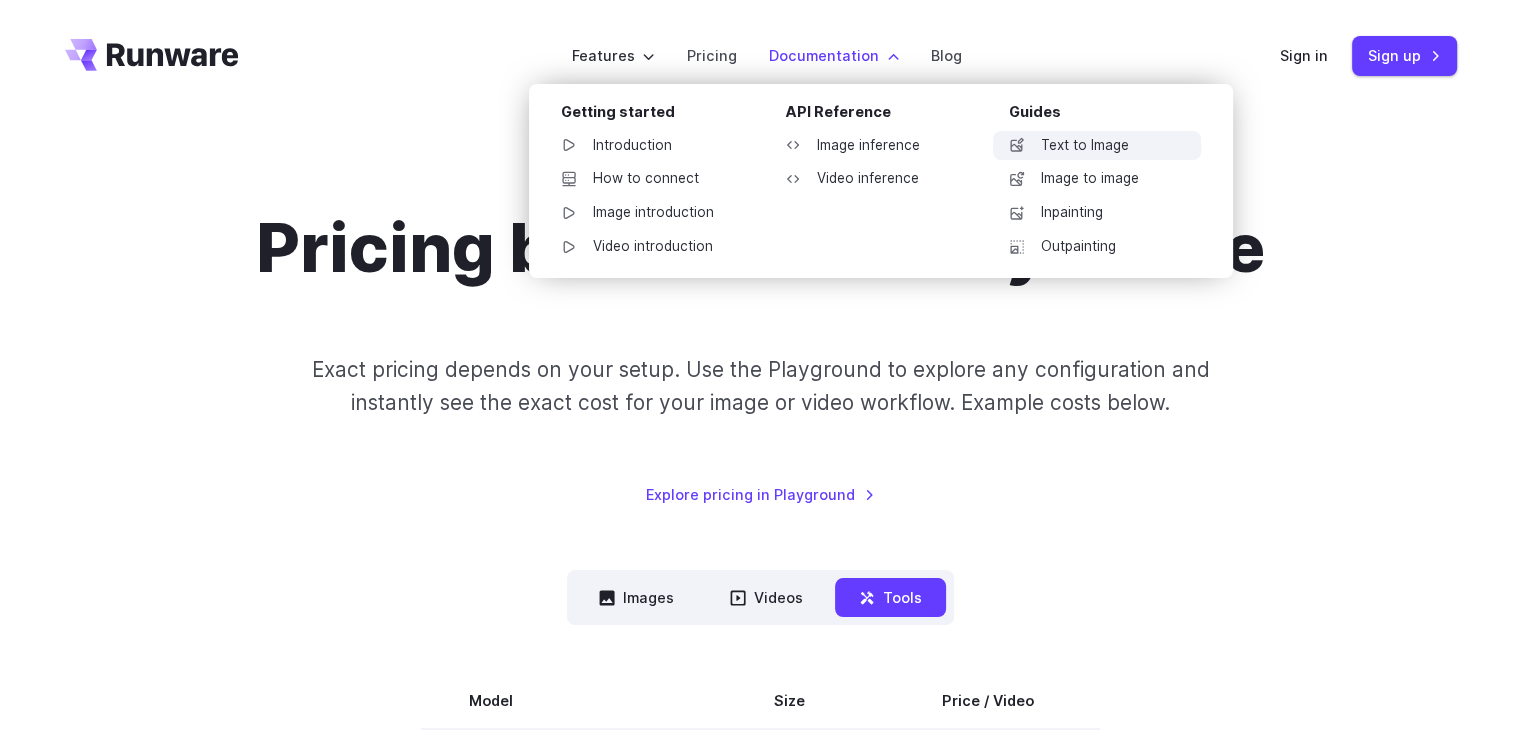 click on "Text to Image" at bounding box center (1097, 146) 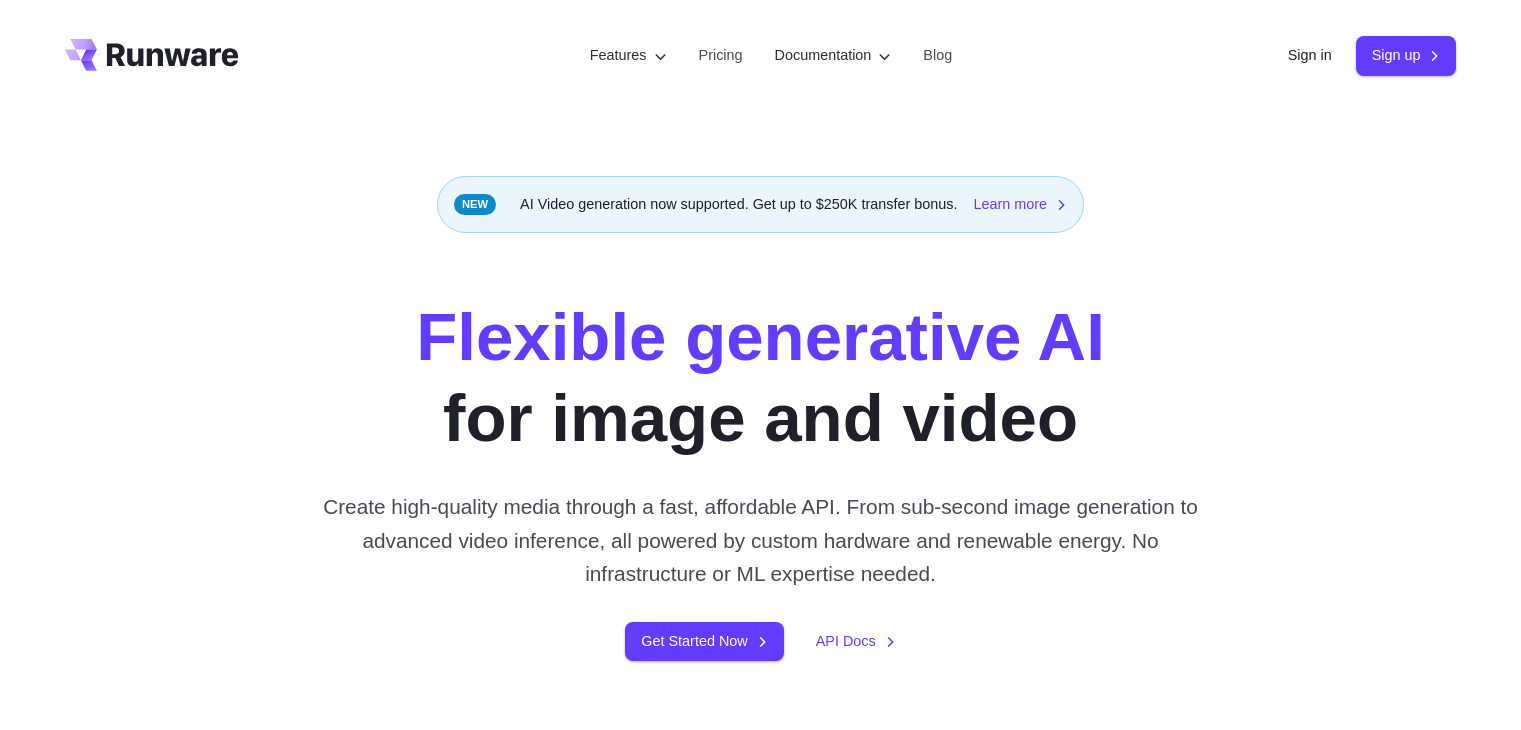 scroll, scrollTop: 0, scrollLeft: 0, axis: both 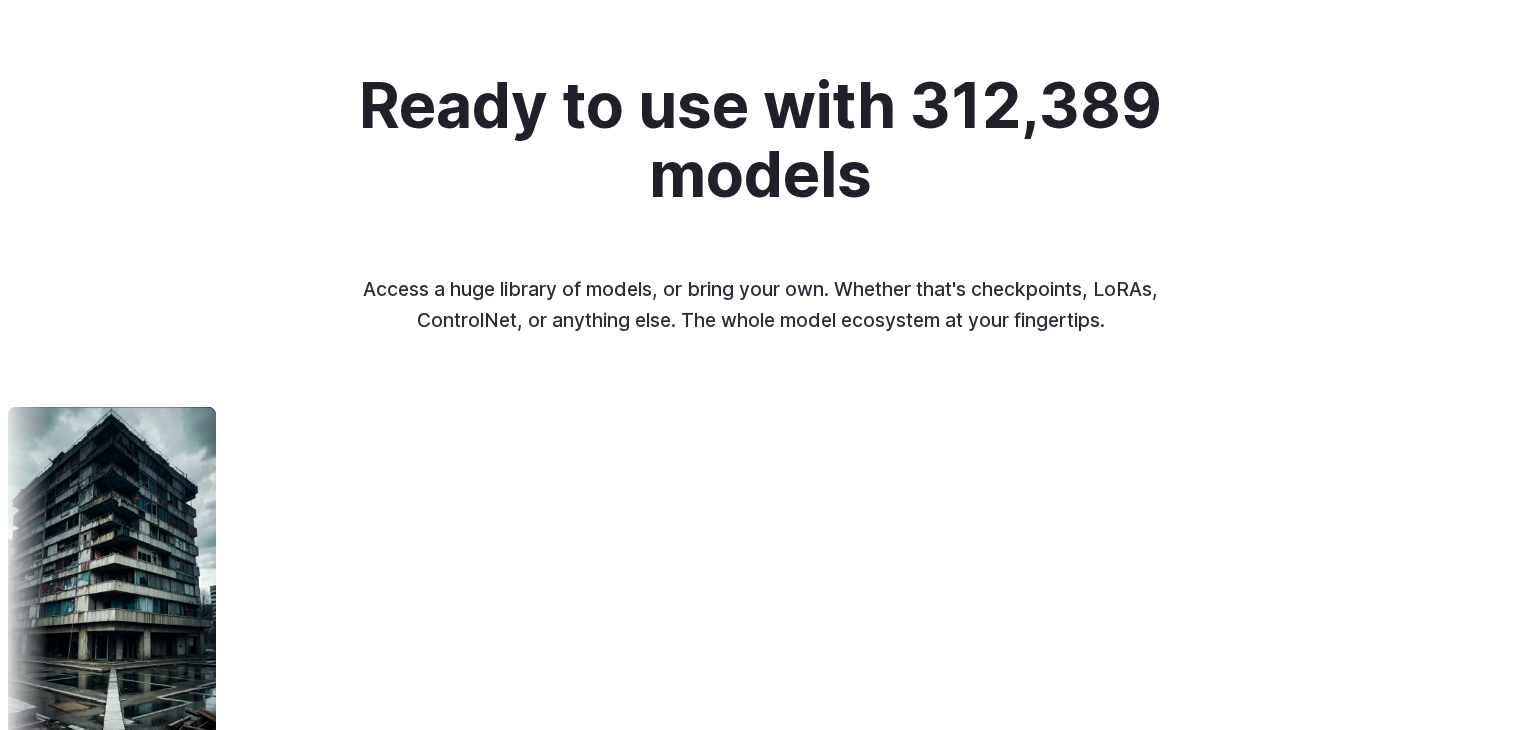 click at bounding box center (1229, 574) 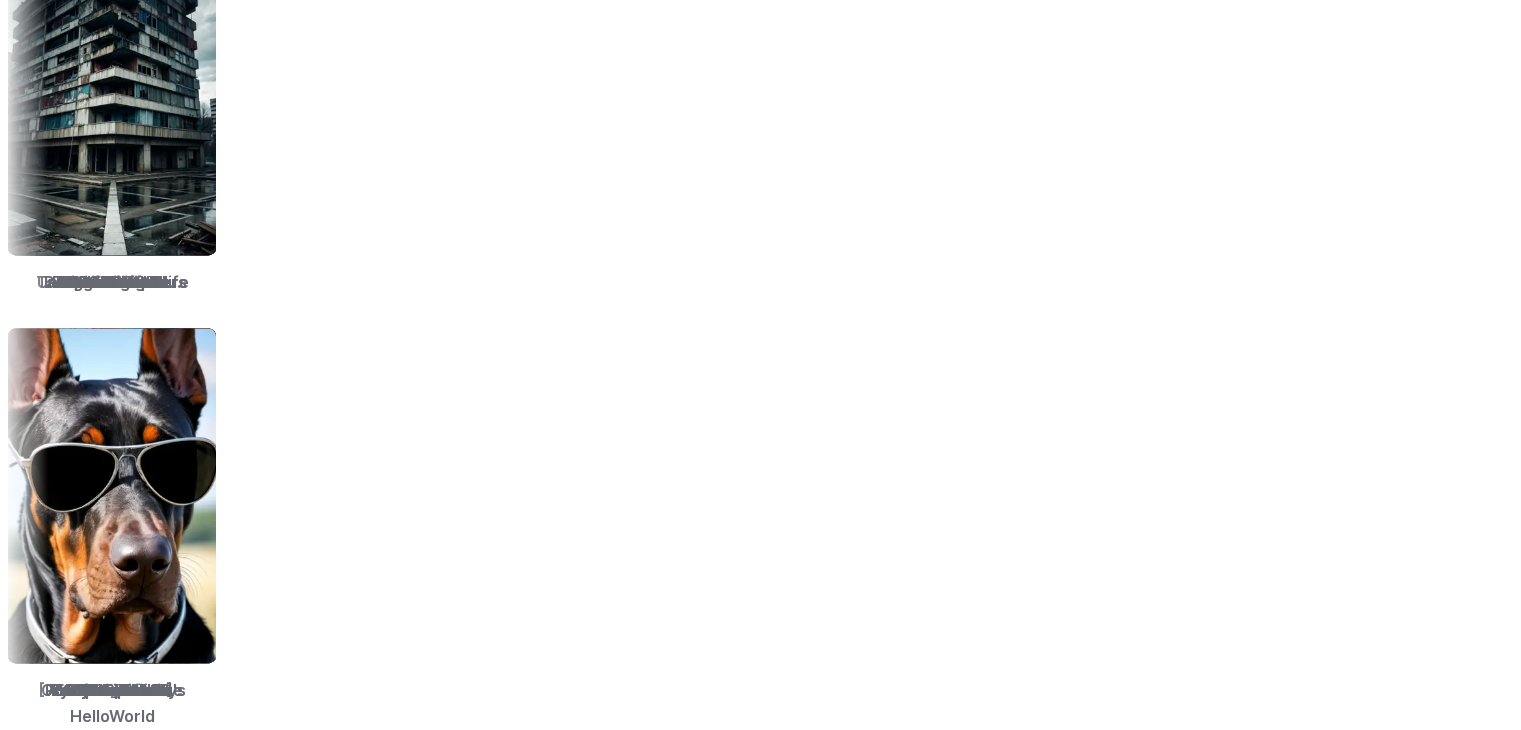scroll, scrollTop: 2676, scrollLeft: 0, axis: vertical 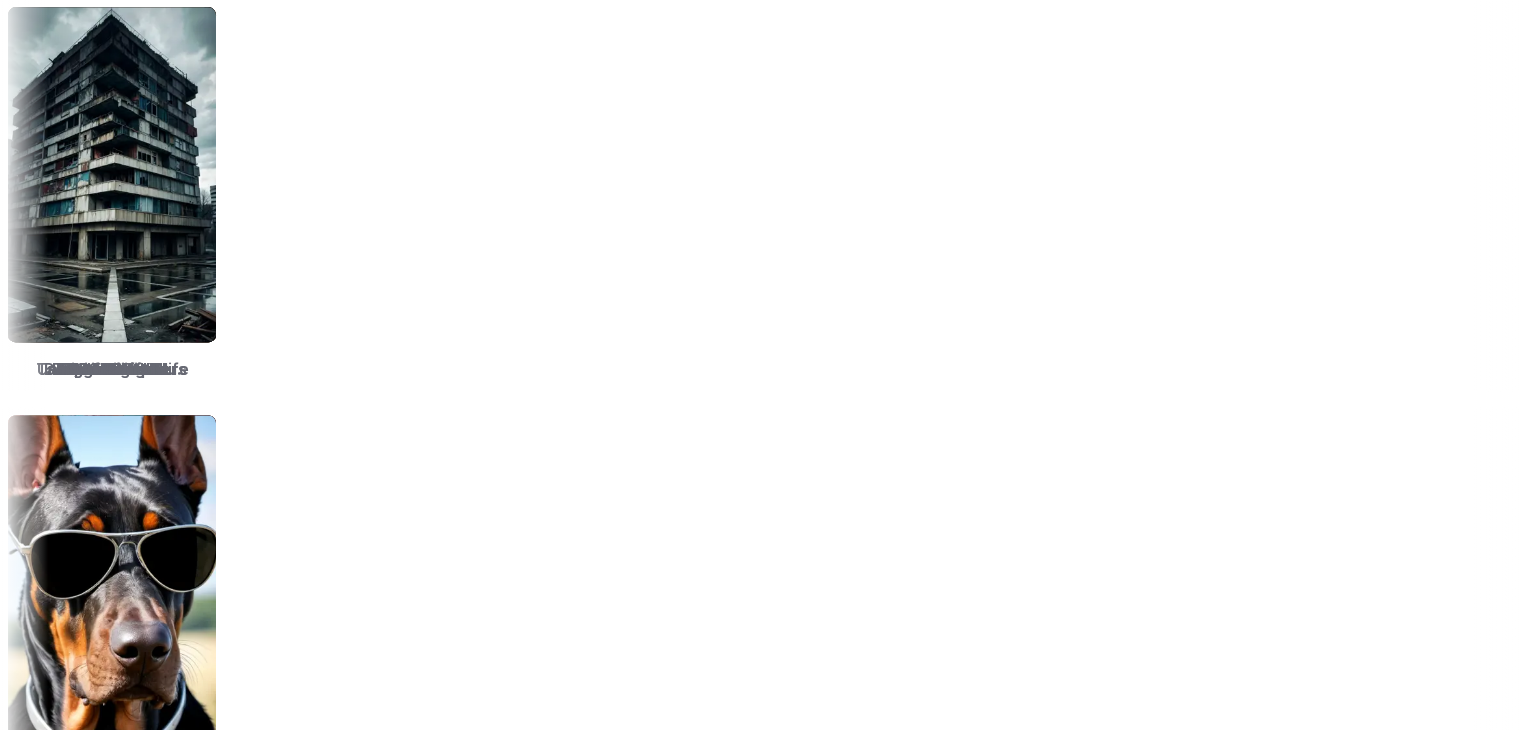 click on "FLUX" at bounding box center (1677, 371) 